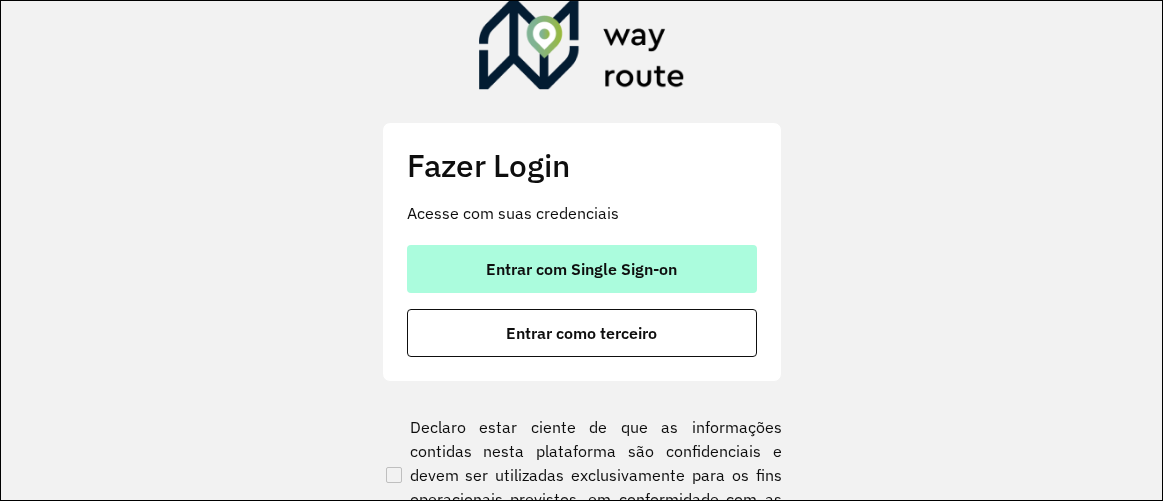 scroll, scrollTop: 0, scrollLeft: 0, axis: both 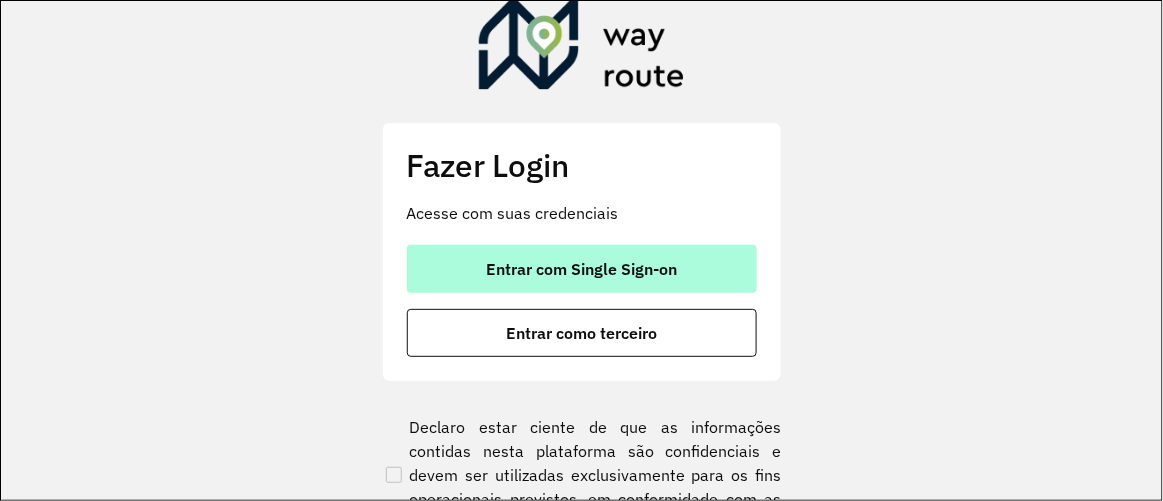click on "Entrar com Single Sign-on" at bounding box center [581, 269] 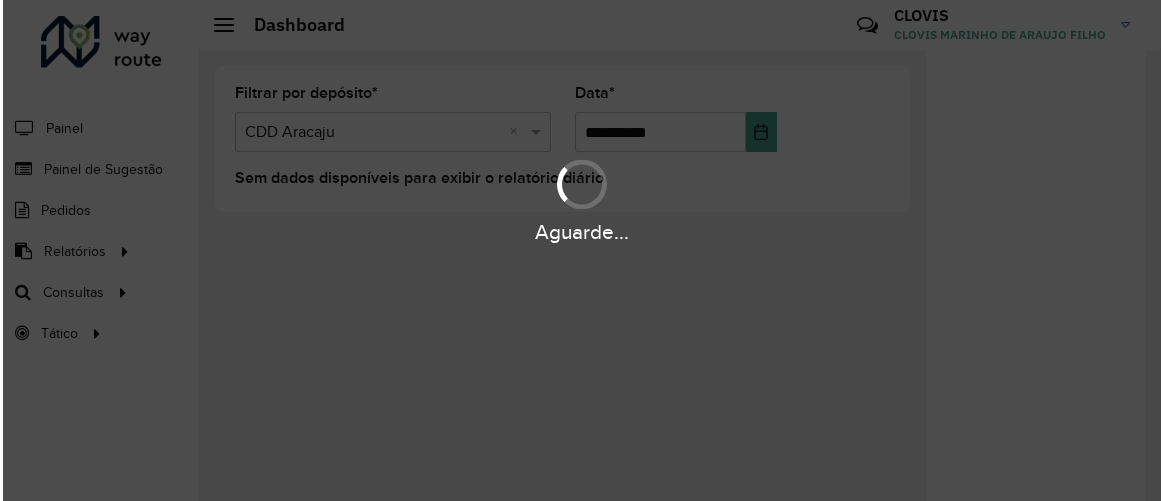 scroll, scrollTop: 0, scrollLeft: 0, axis: both 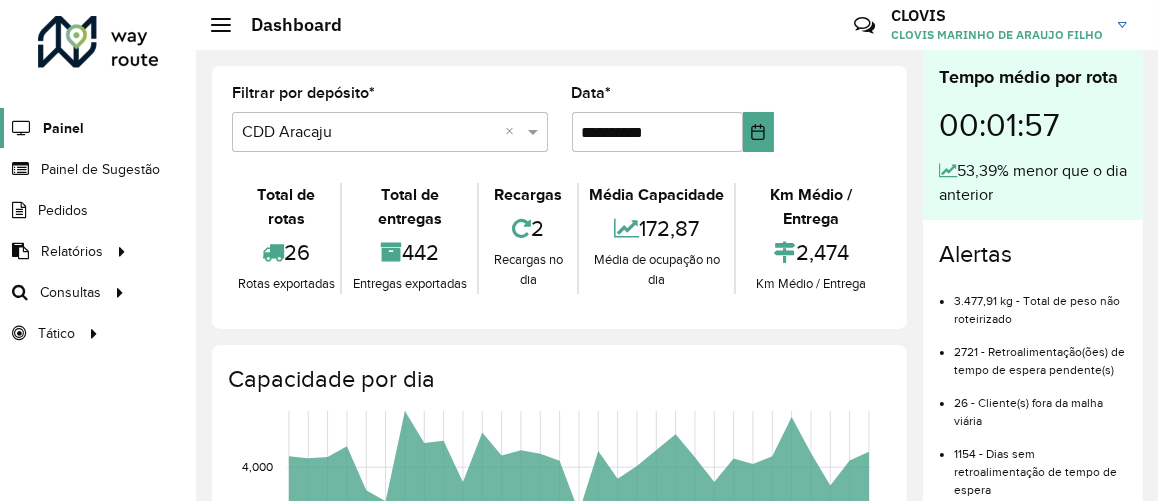 click on "Painel" 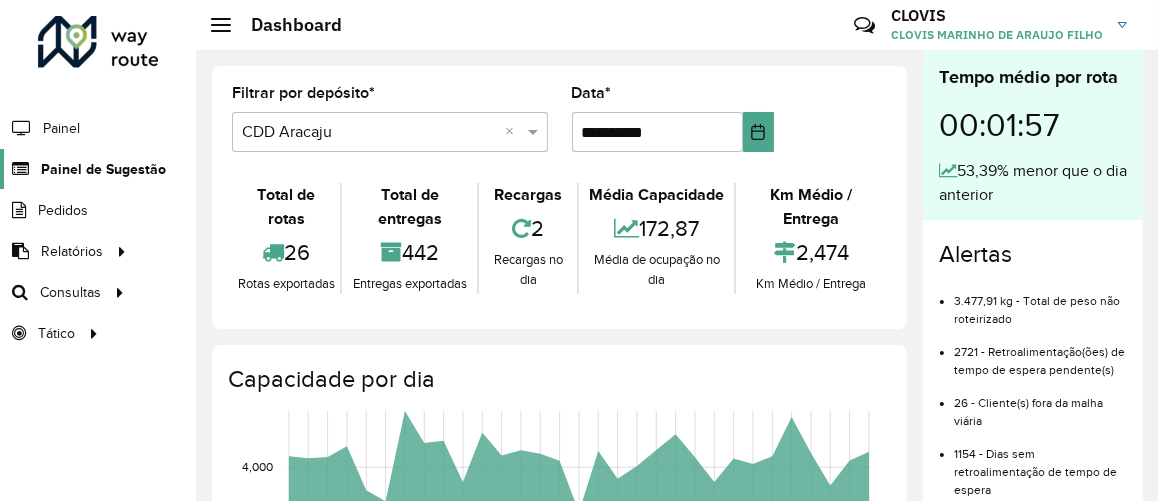 click on "Painel de Sugestão" 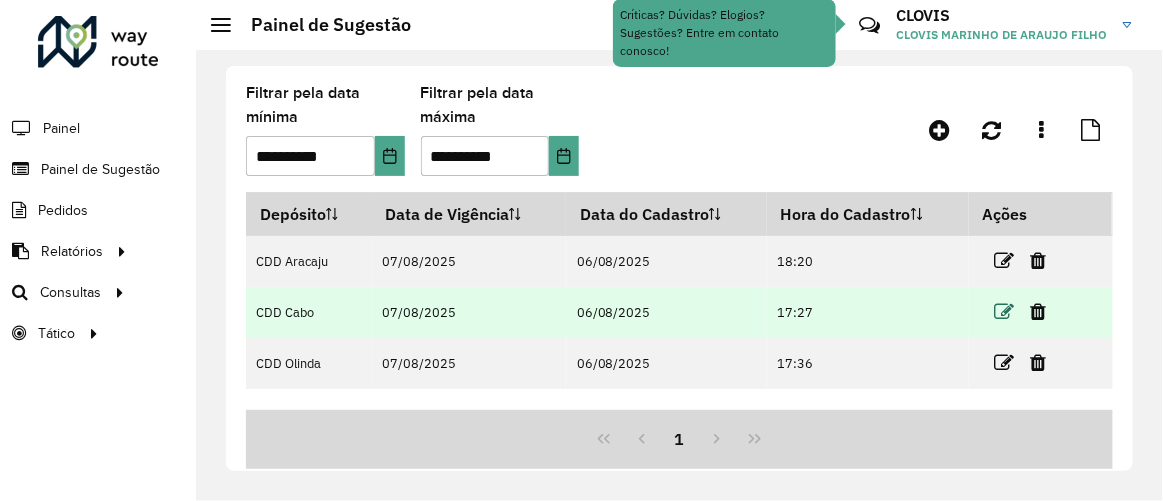 click at bounding box center (1005, 312) 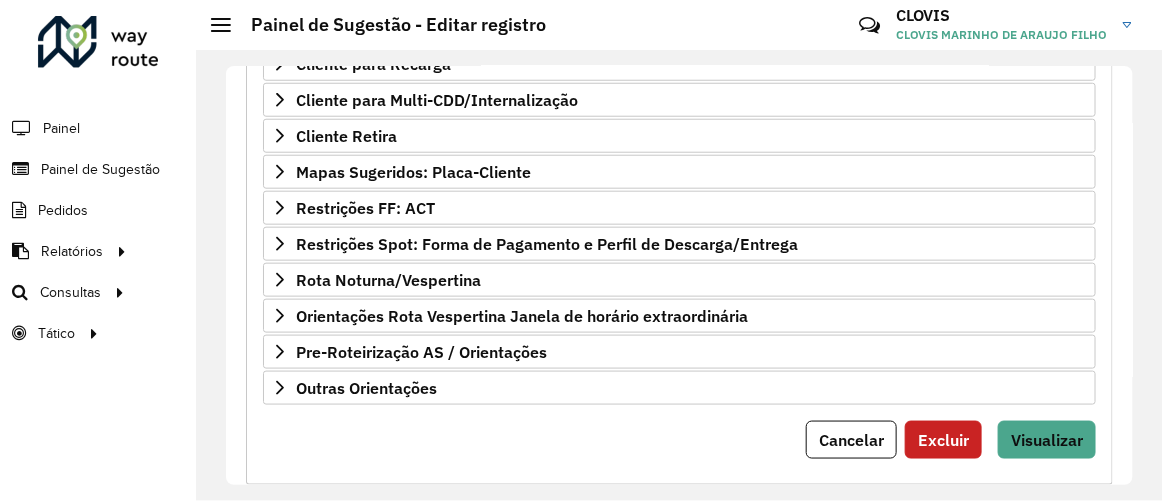 scroll, scrollTop: 455, scrollLeft: 0, axis: vertical 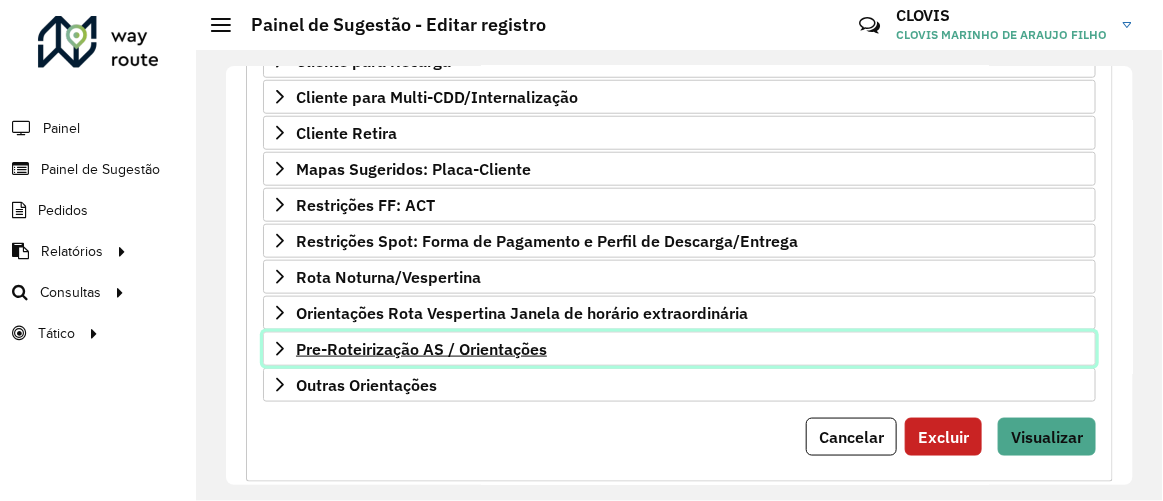 click on "Pre-Roteirização AS / Orientações" at bounding box center [679, 349] 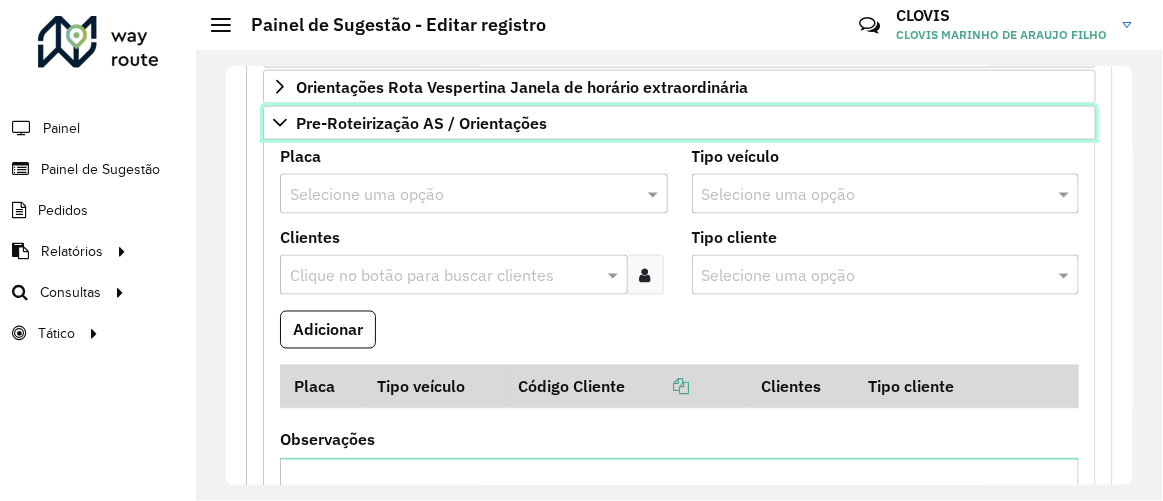 scroll, scrollTop: 682, scrollLeft: 0, axis: vertical 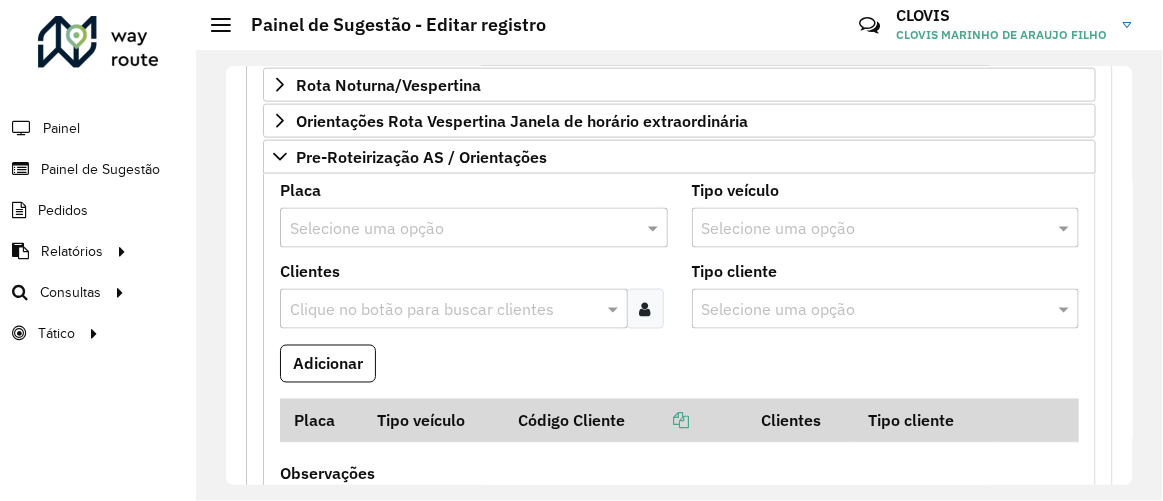 click at bounding box center [474, 228] 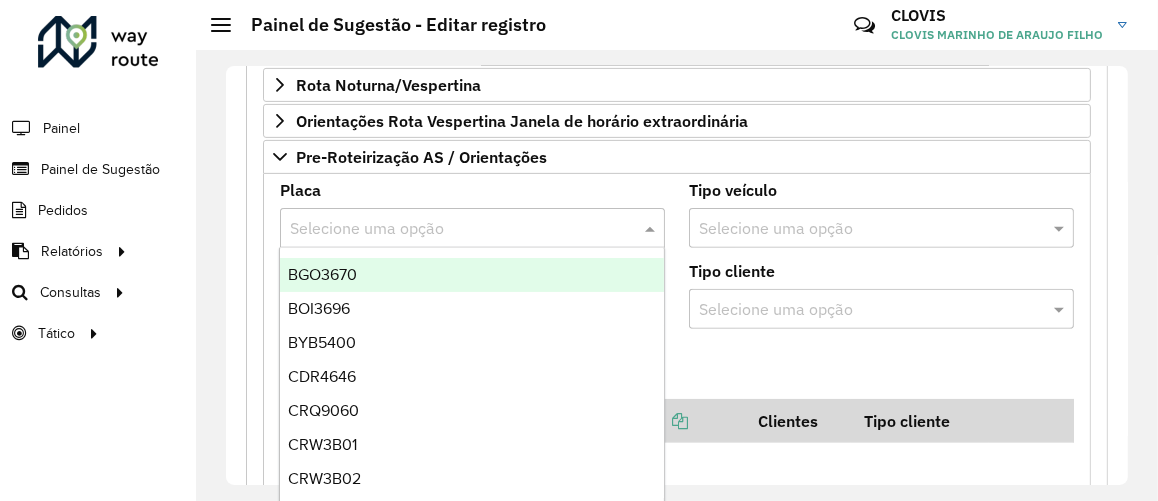 paste on "*******" 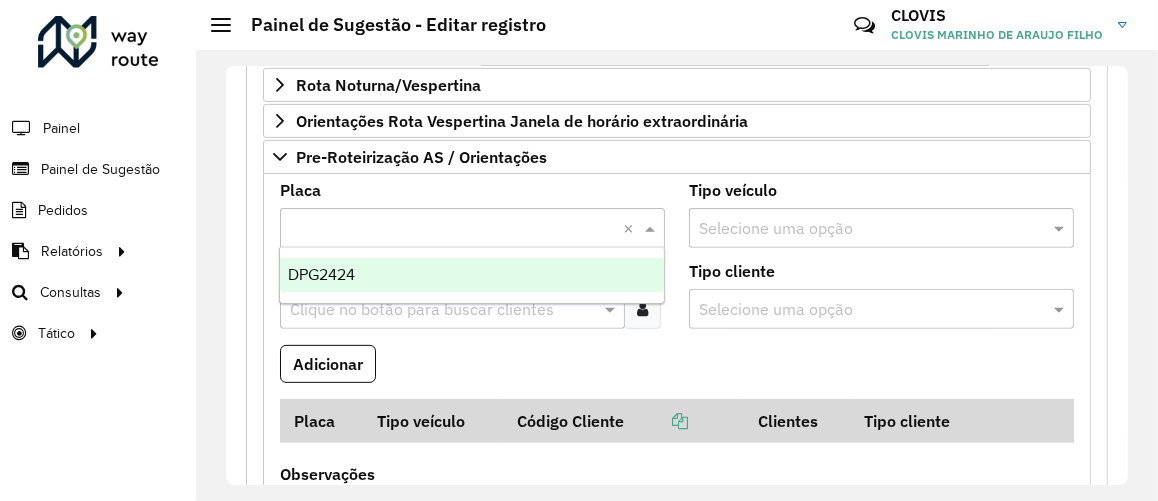 type on "*******" 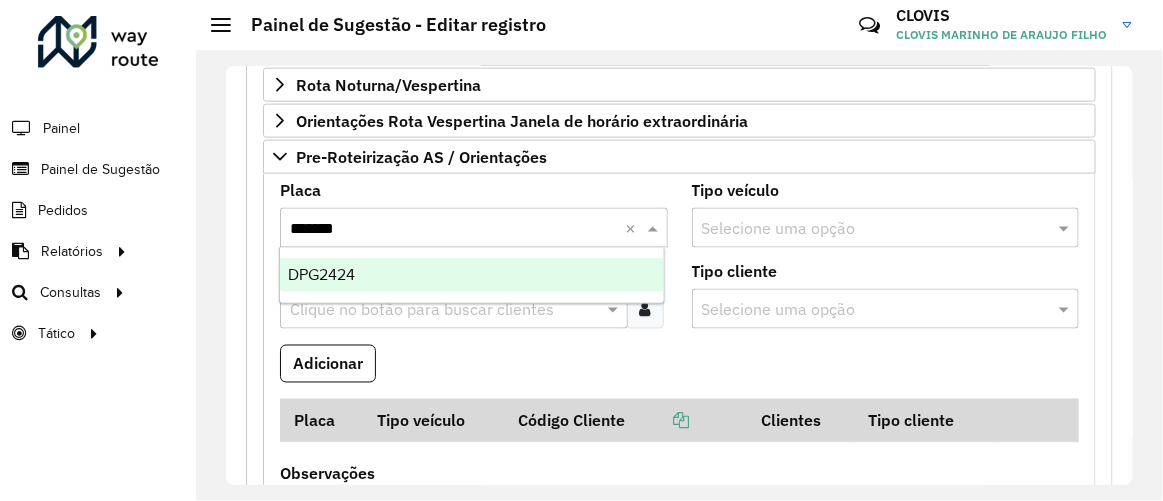 type 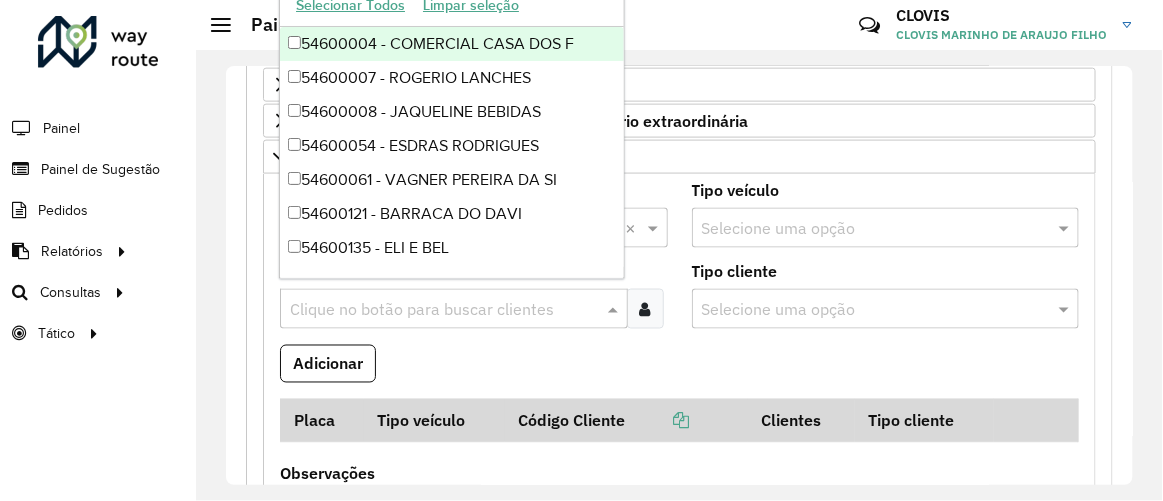click at bounding box center [444, 310] 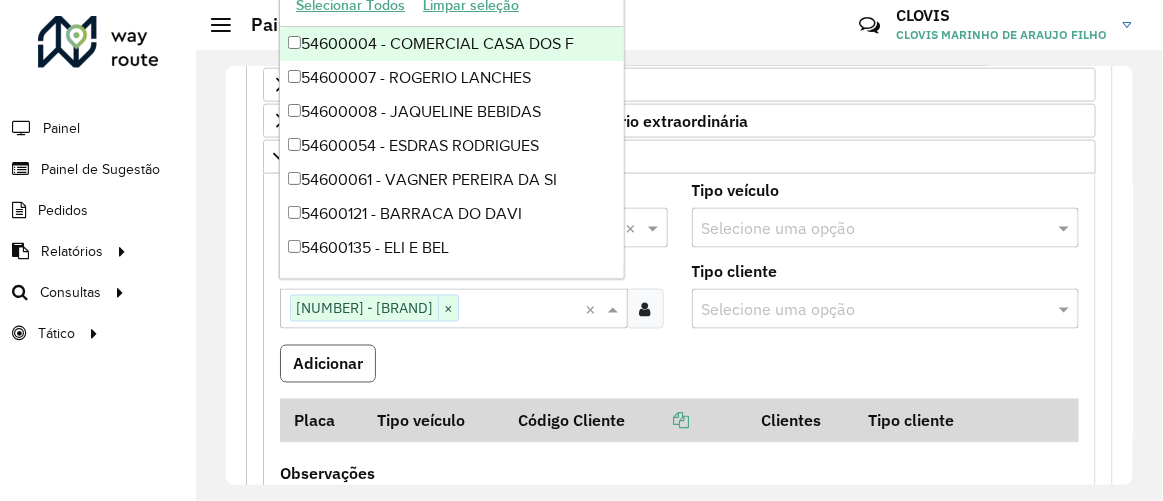click on "Adicionar" at bounding box center (328, 364) 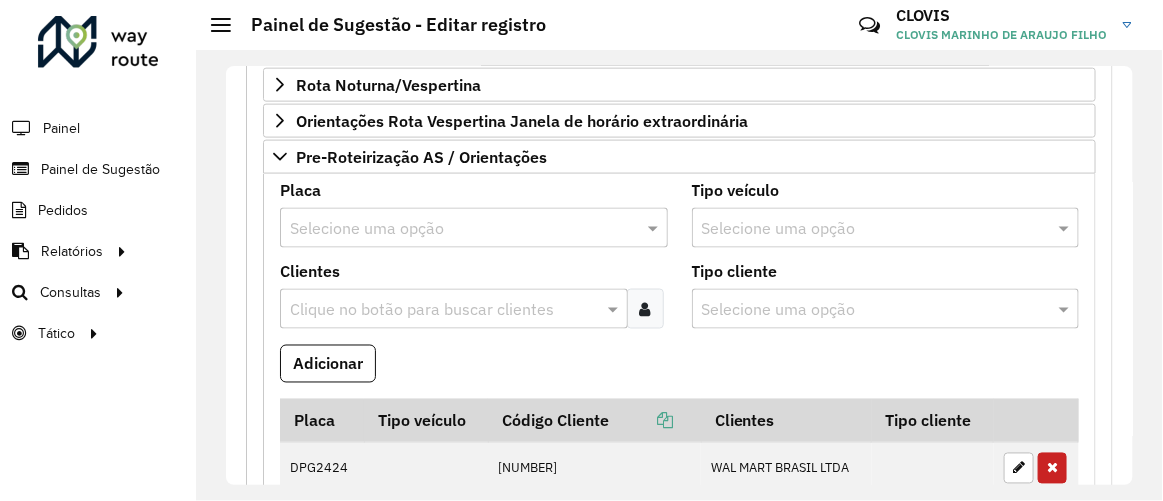 click at bounding box center (444, 310) 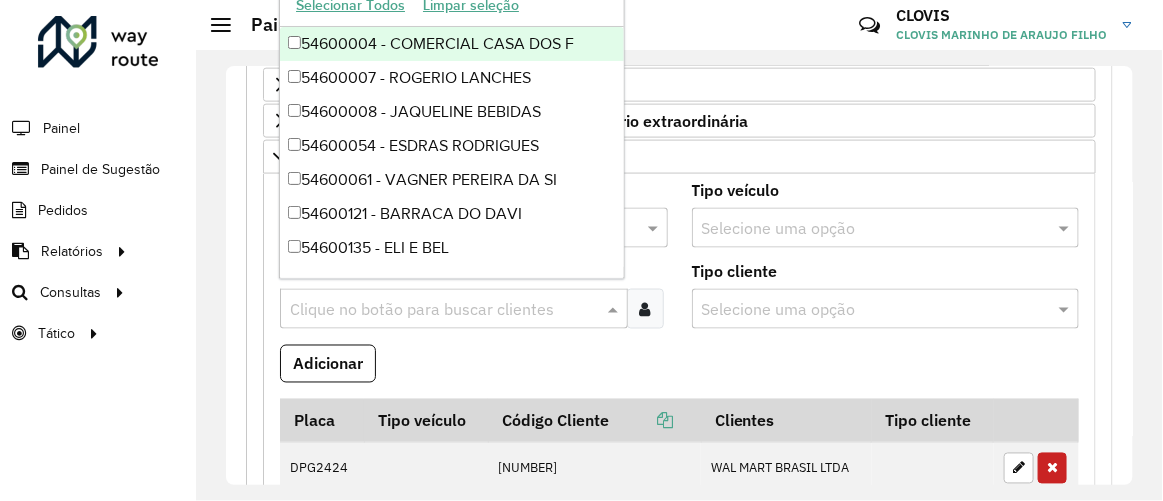 paste on "*****" 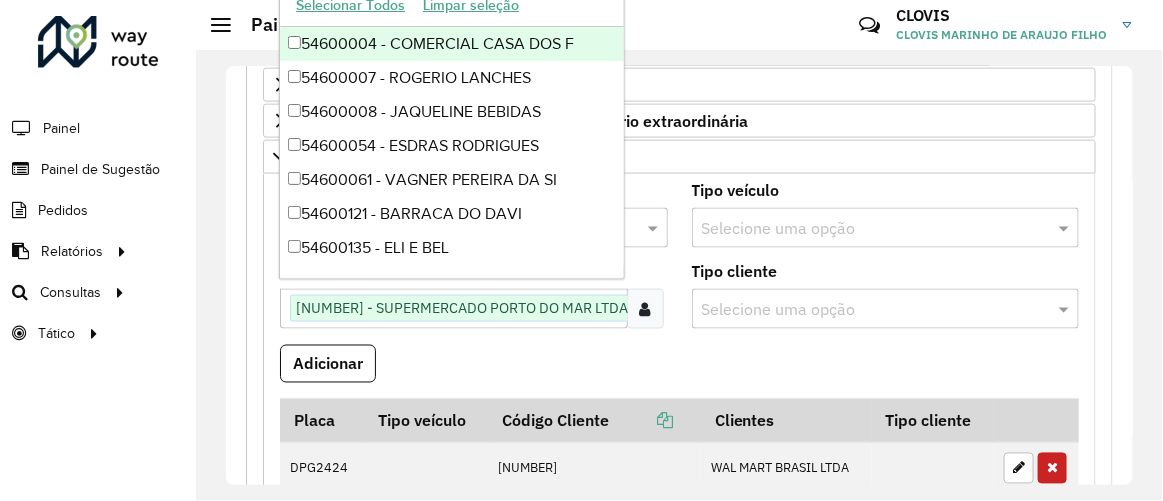 click on "Adicionar" at bounding box center (679, 372) 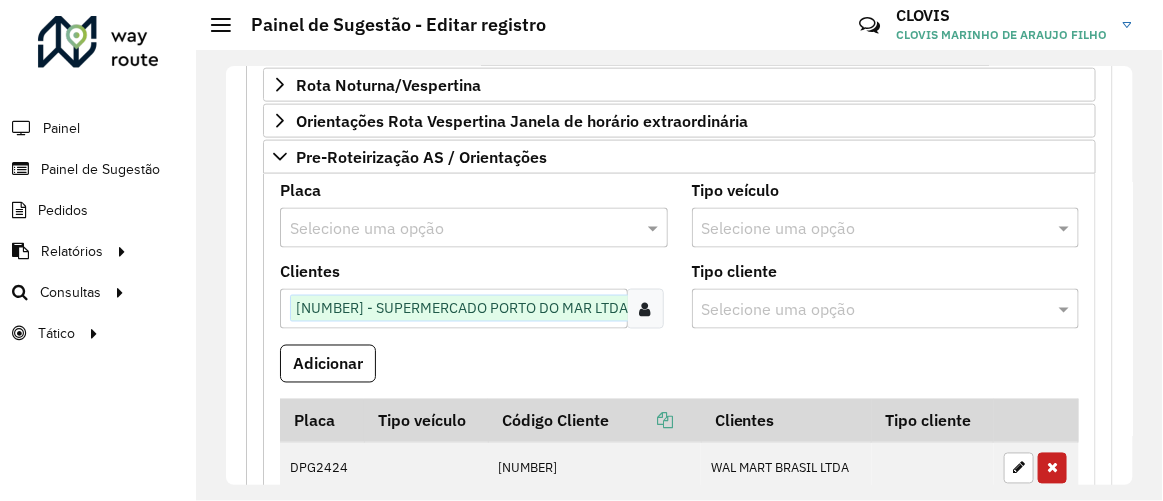 paste on "*******" 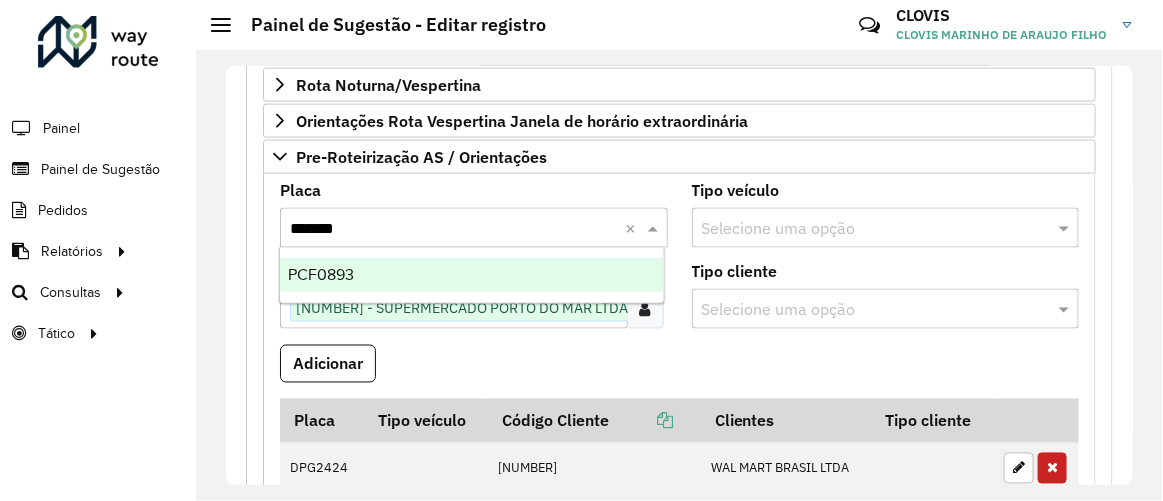 type 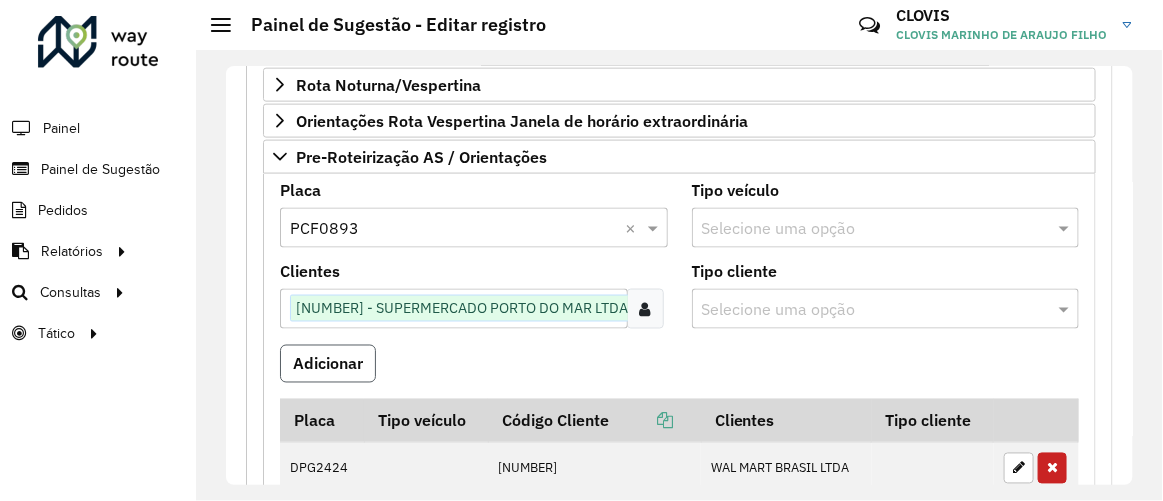 click on "Adicionar" at bounding box center (328, 364) 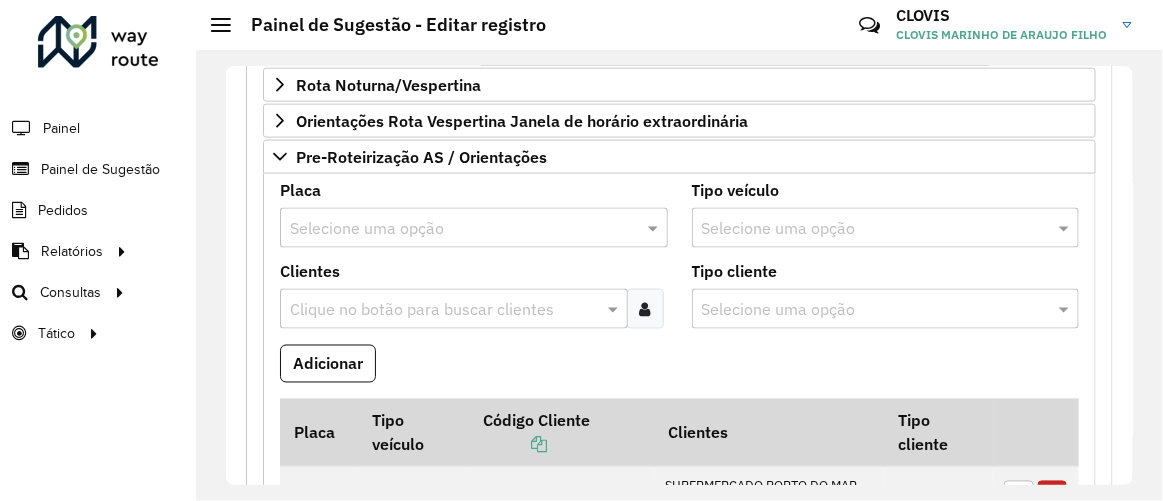 type 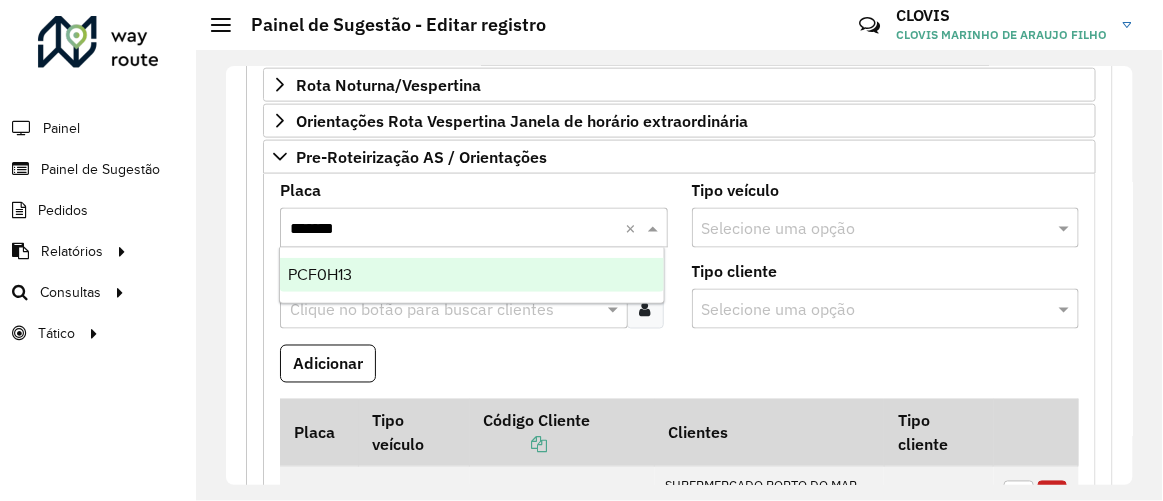 type 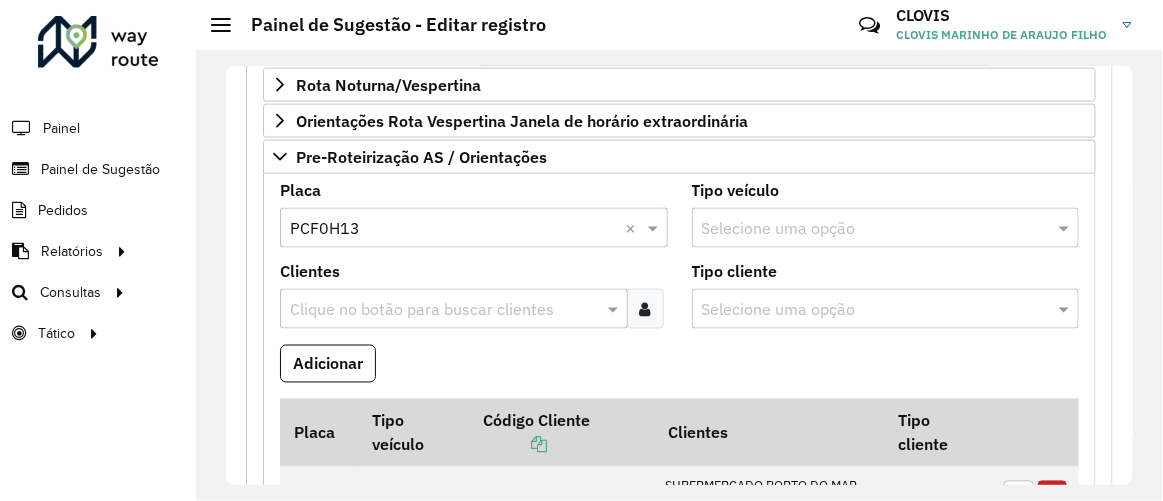click on "Clientes  Clique no botão para buscar clientes" at bounding box center [474, 304] 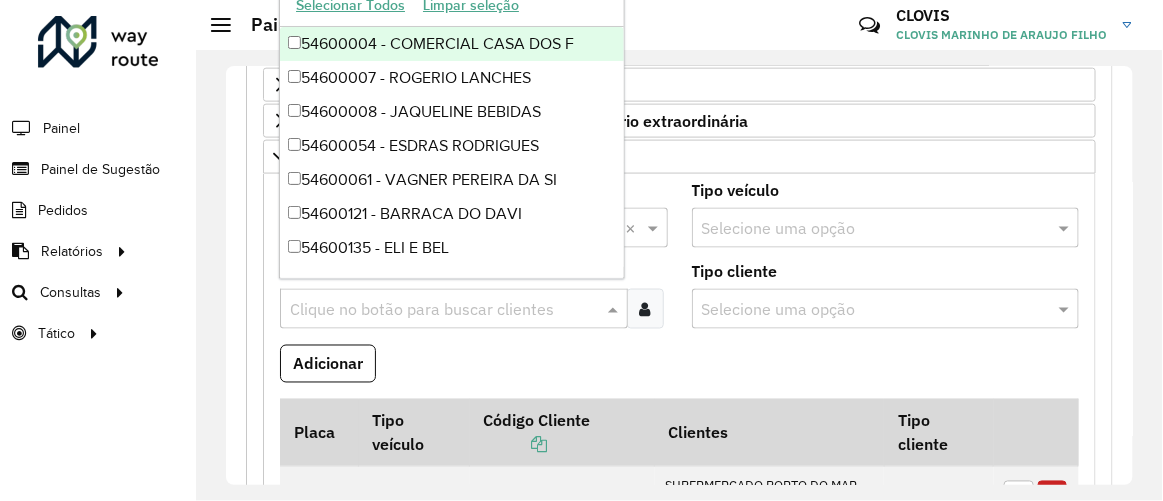 paste on "*****" 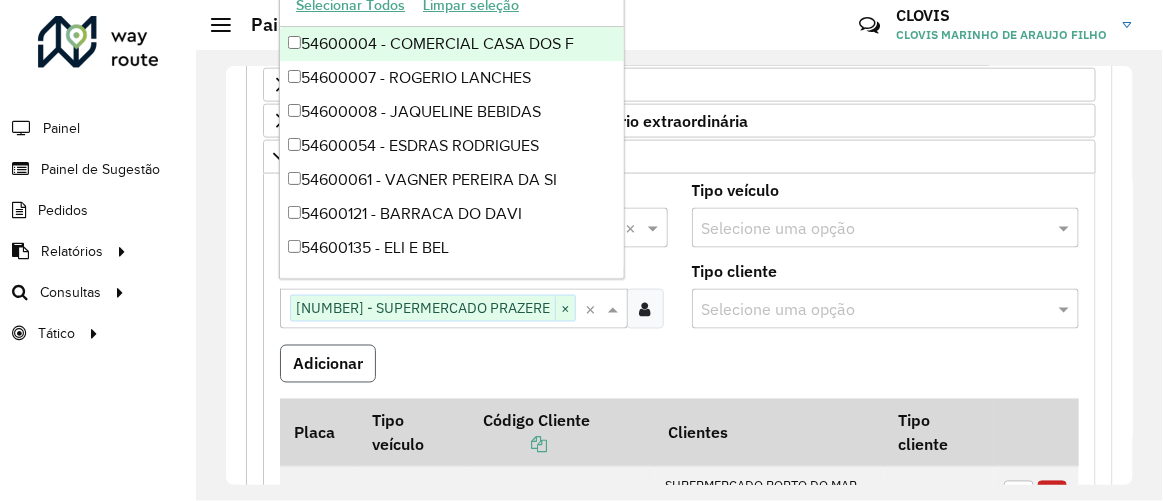 click on "Adicionar" at bounding box center [328, 364] 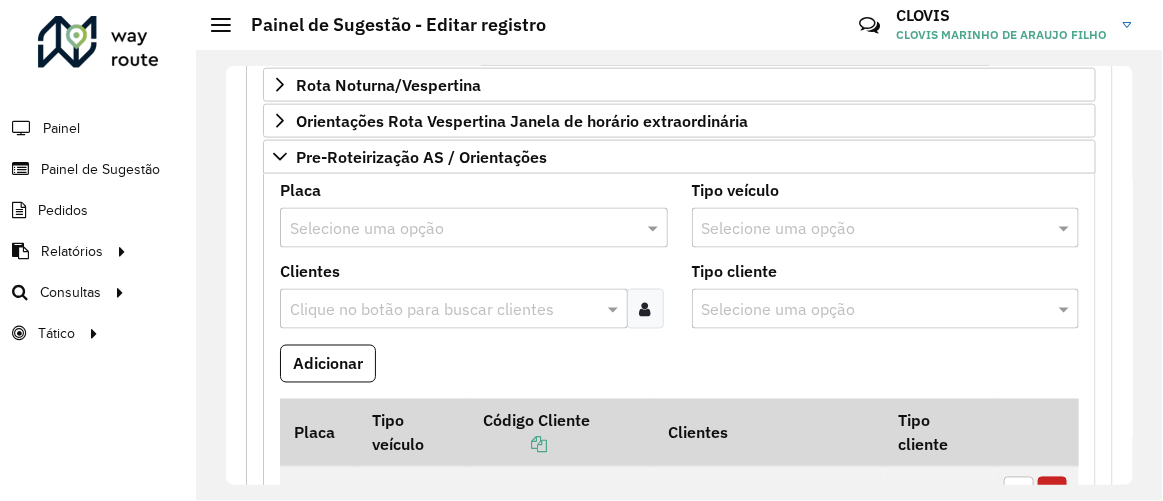 click at bounding box center [444, 310] 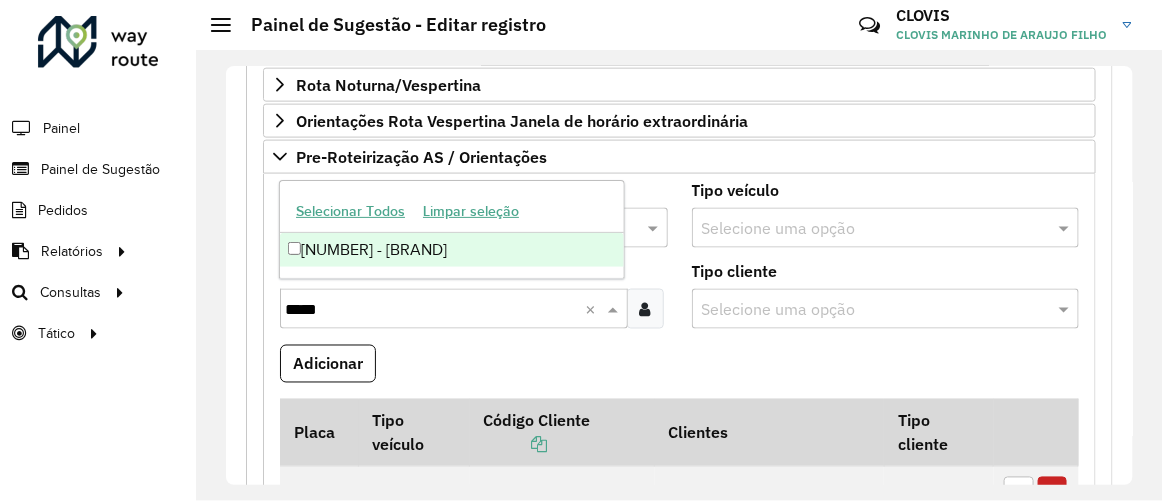 click on "*****" at bounding box center (435, 310) 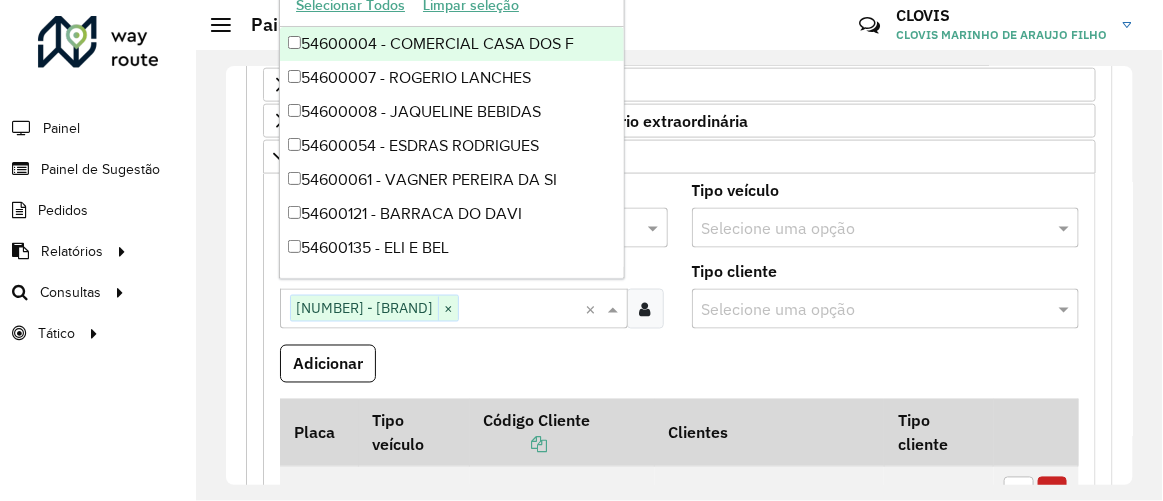 click on "Adicionar" at bounding box center [679, 372] 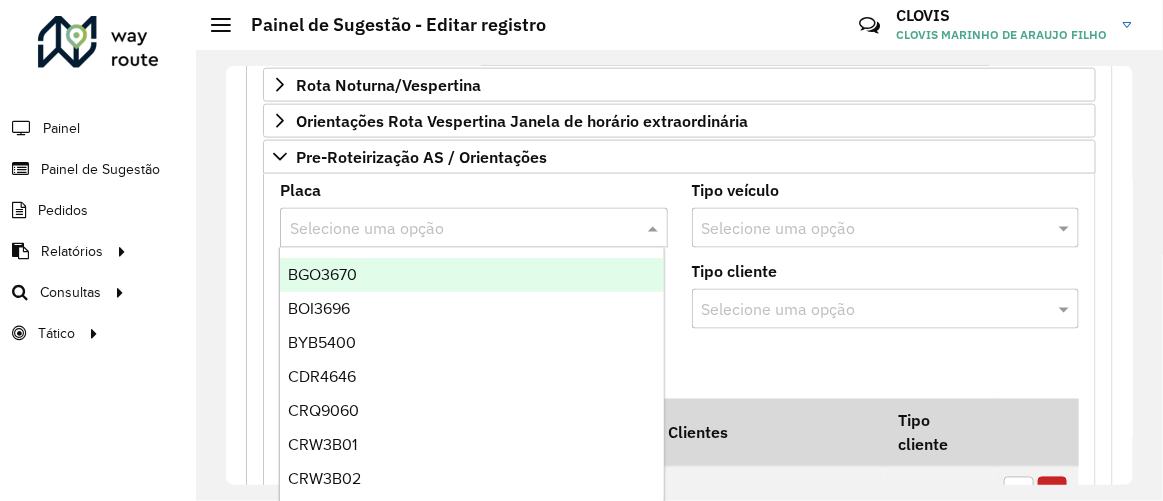 click at bounding box center (454, 229) 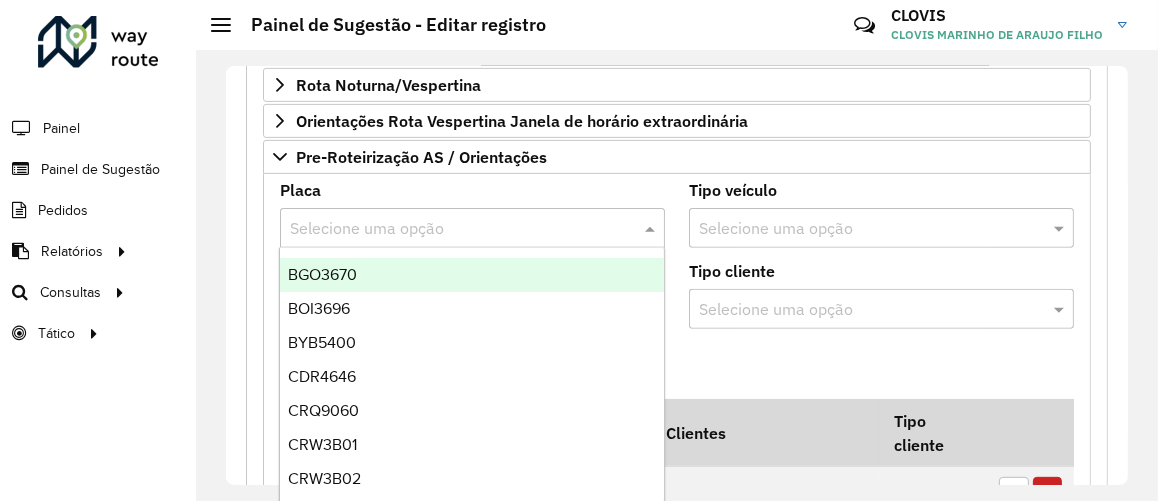 paste on "*******" 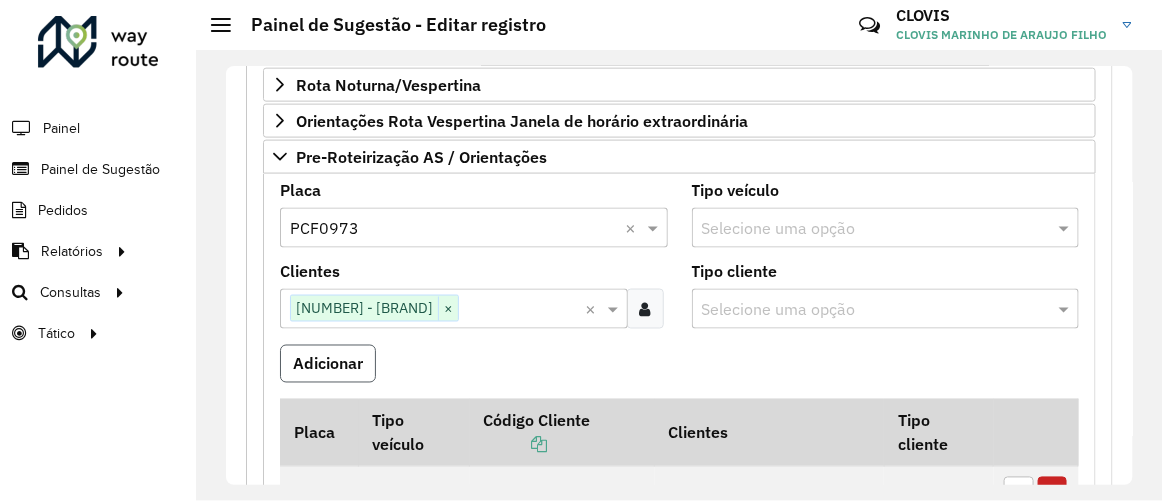 click on "Adicionar" at bounding box center (328, 364) 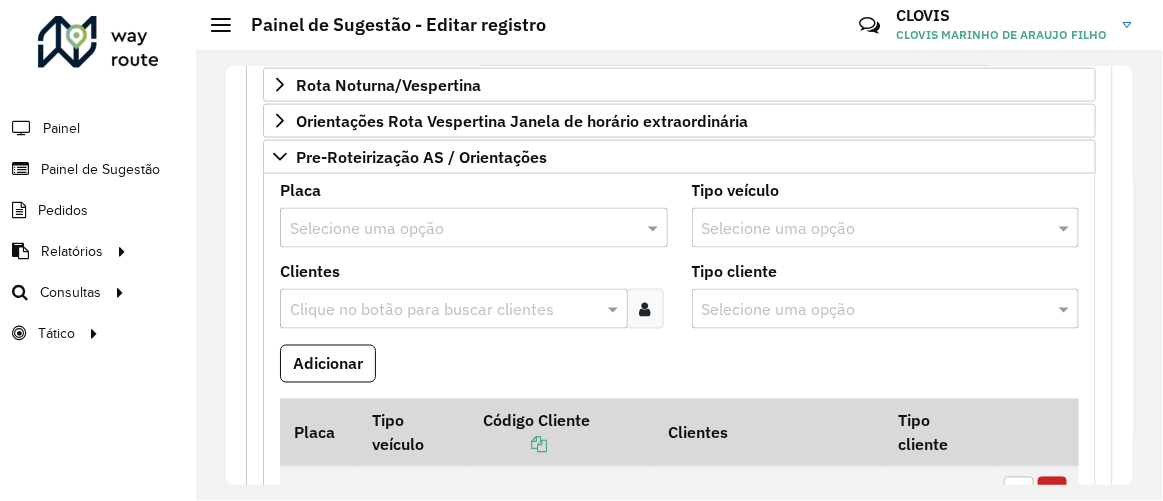 paste on "*******" 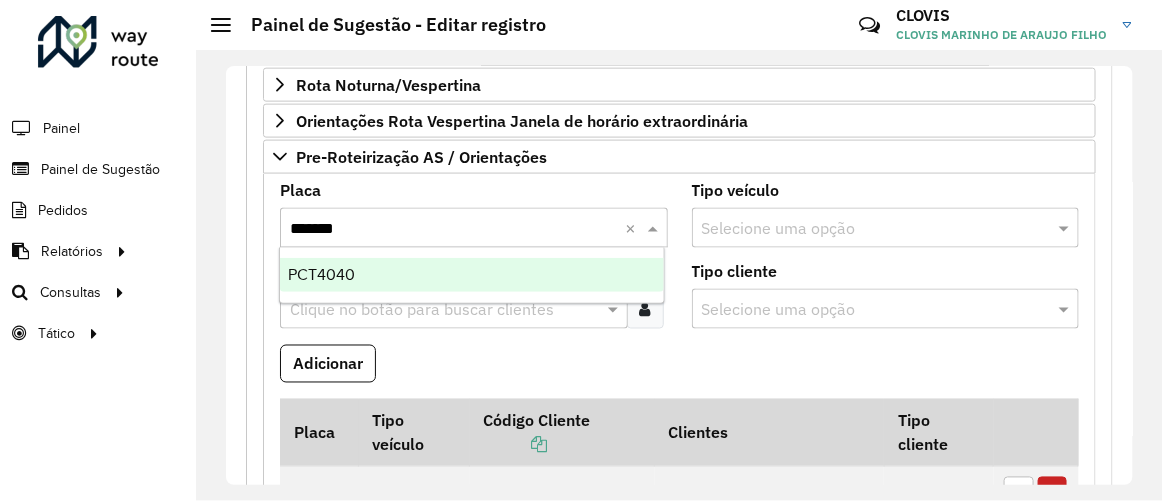 click on "*******" at bounding box center (454, 229) 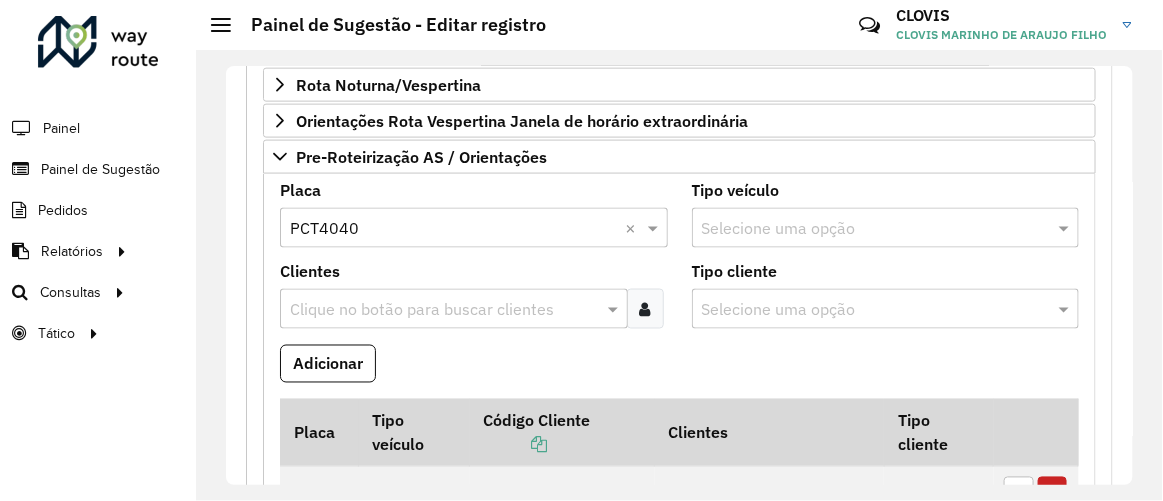 click on "Clique no botão para buscar clientes" at bounding box center (454, 309) 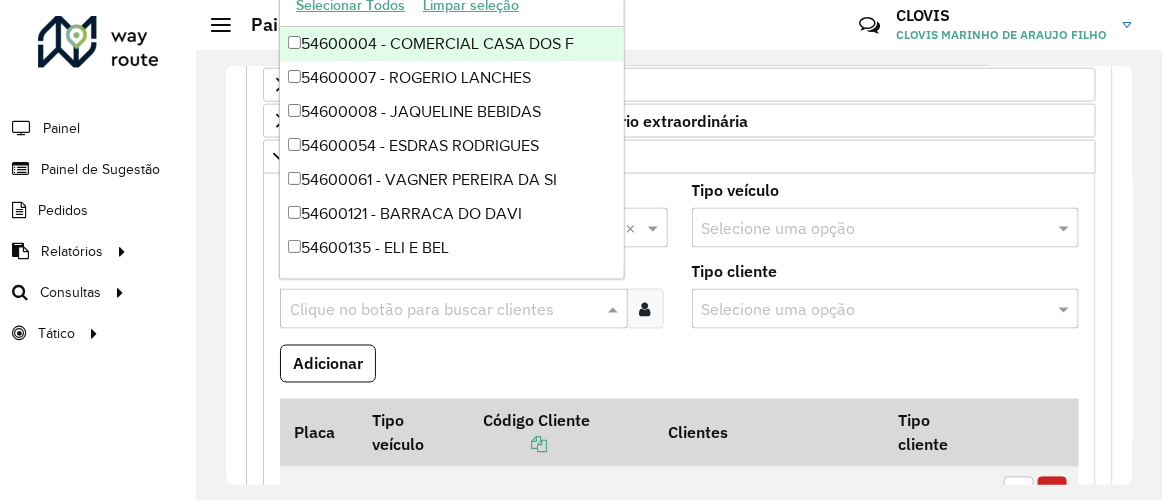 paste on "****" 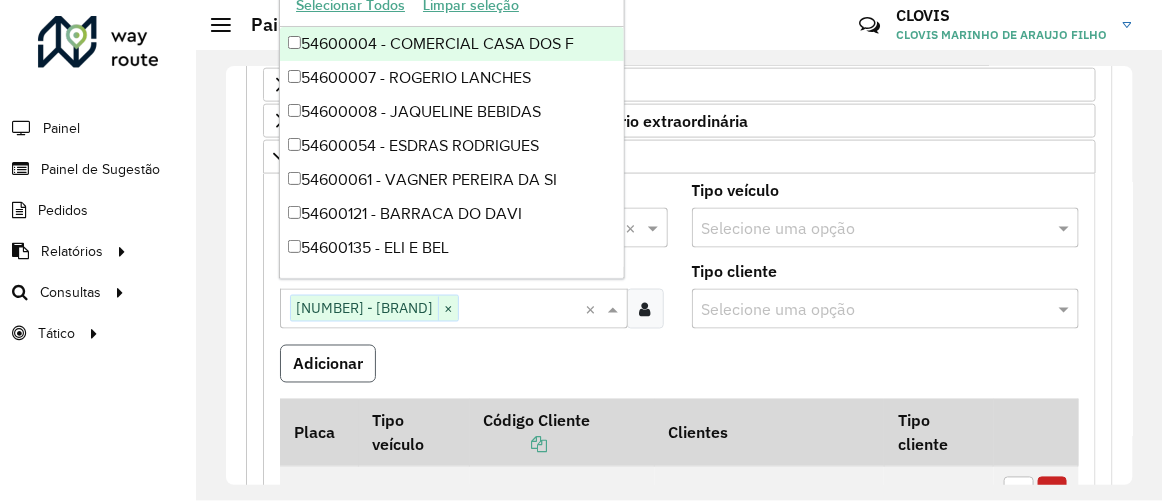 click on "Adicionar" at bounding box center [328, 364] 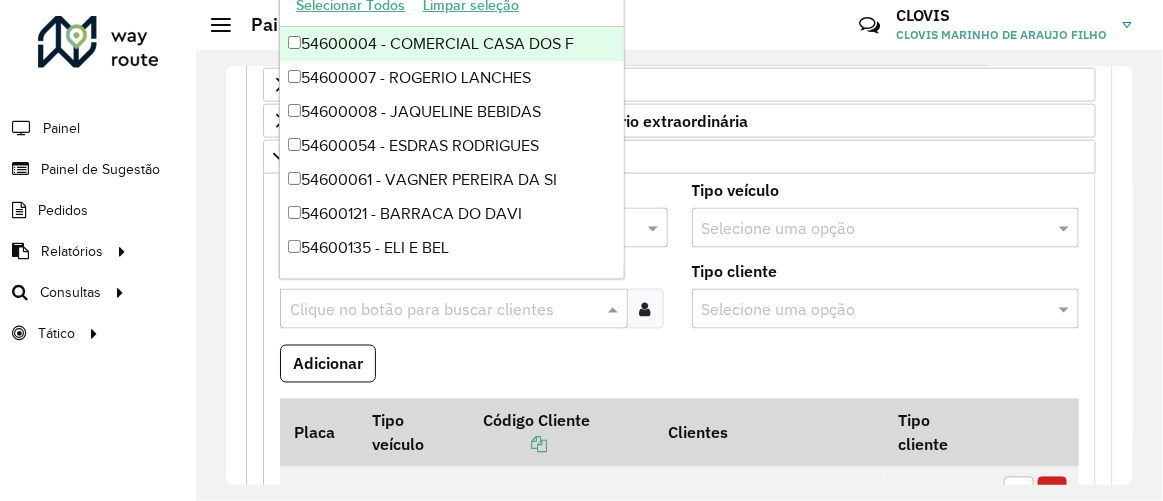 click on "Clique no botão para buscar clientes" at bounding box center (454, 309) 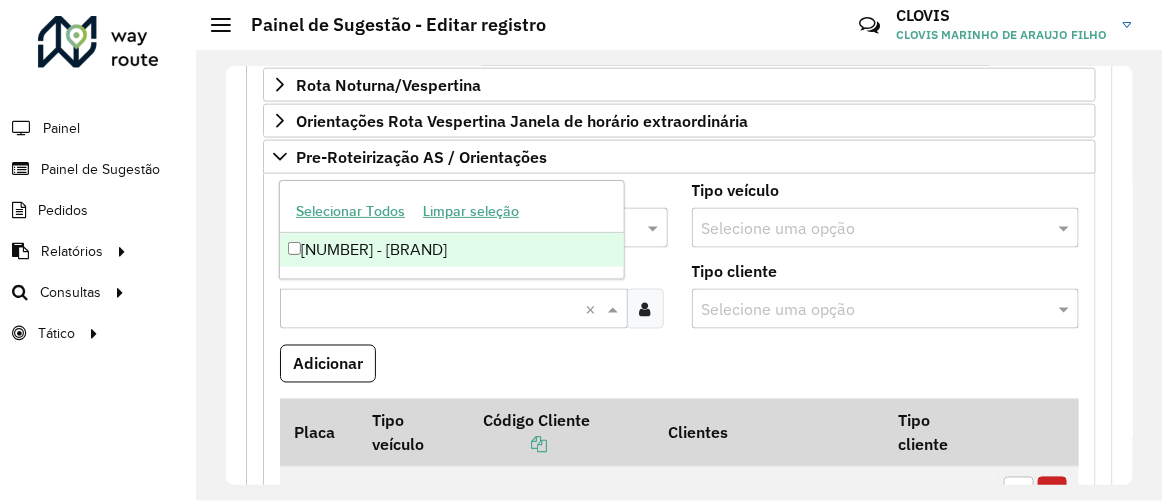 type on "*****" 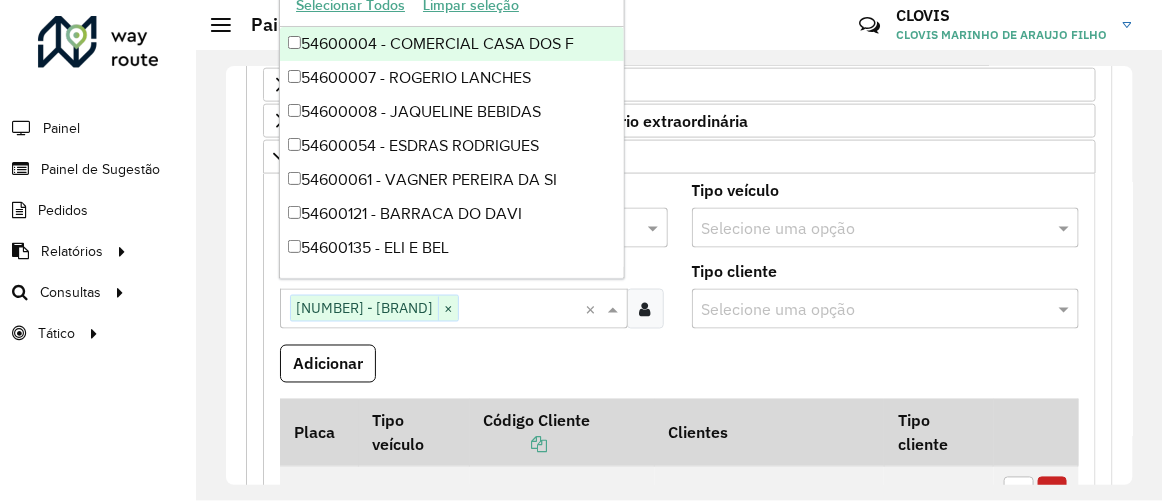 click on "Adicionar" at bounding box center (679, 372) 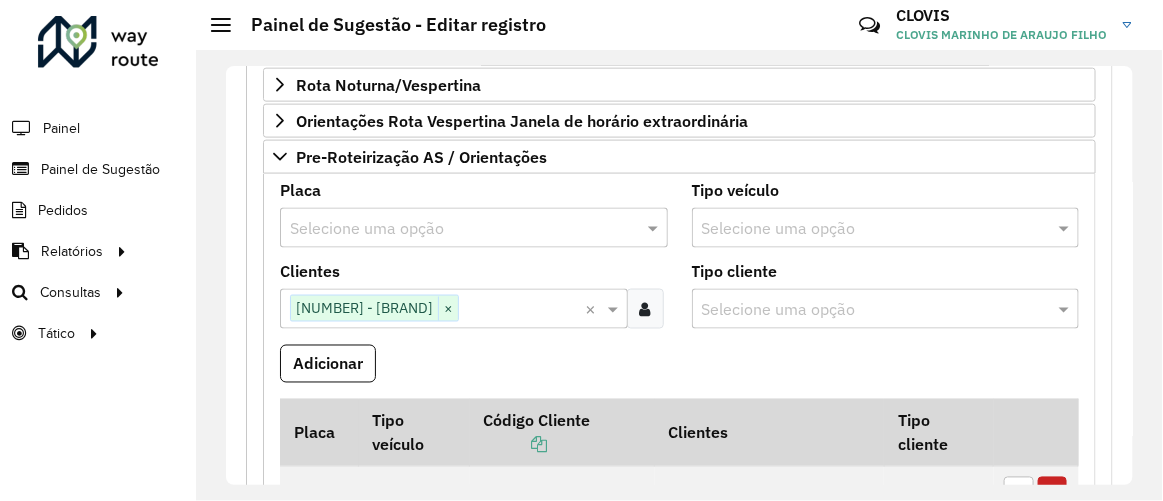 click at bounding box center (454, 229) 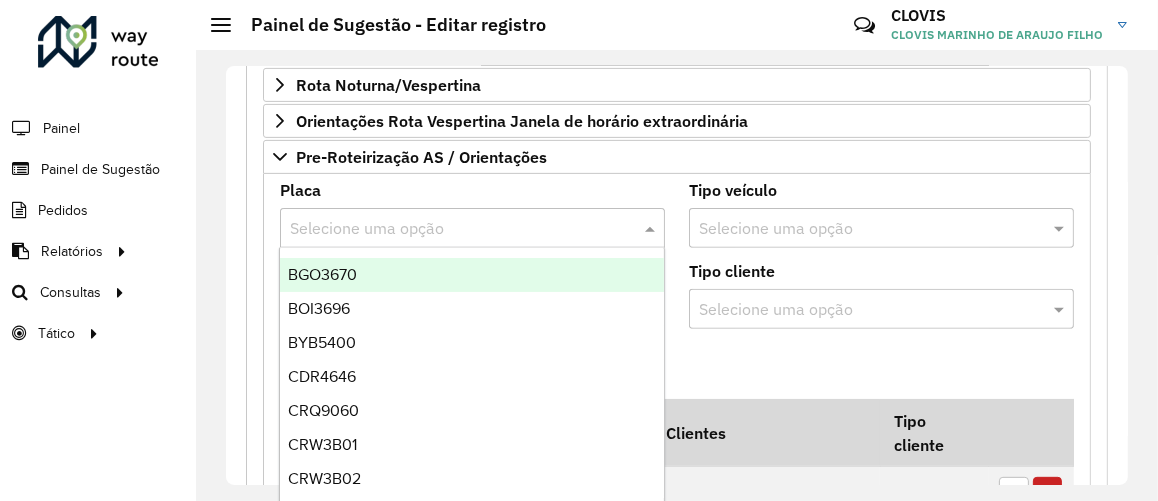 paste on "*******" 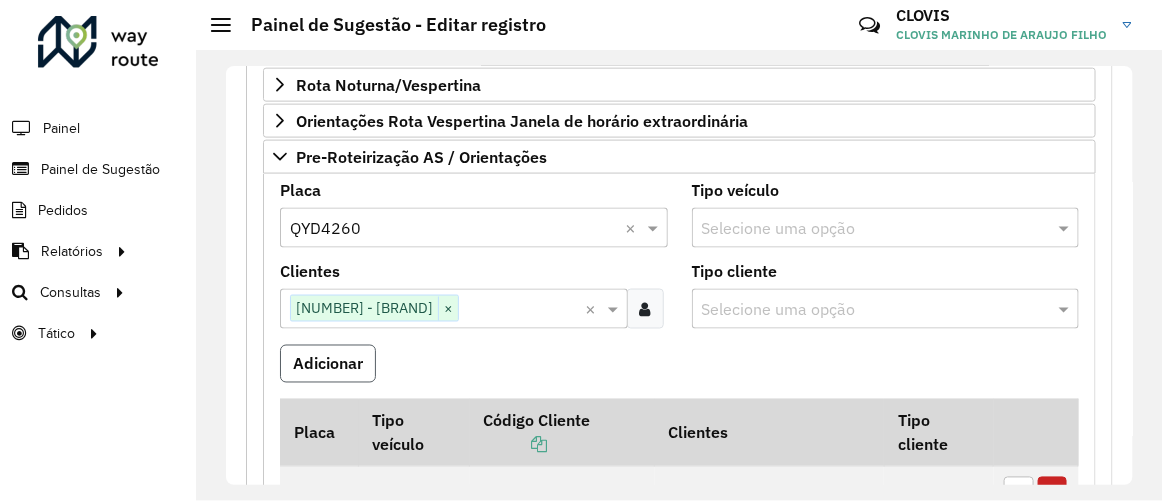 click on "Adicionar" at bounding box center [328, 364] 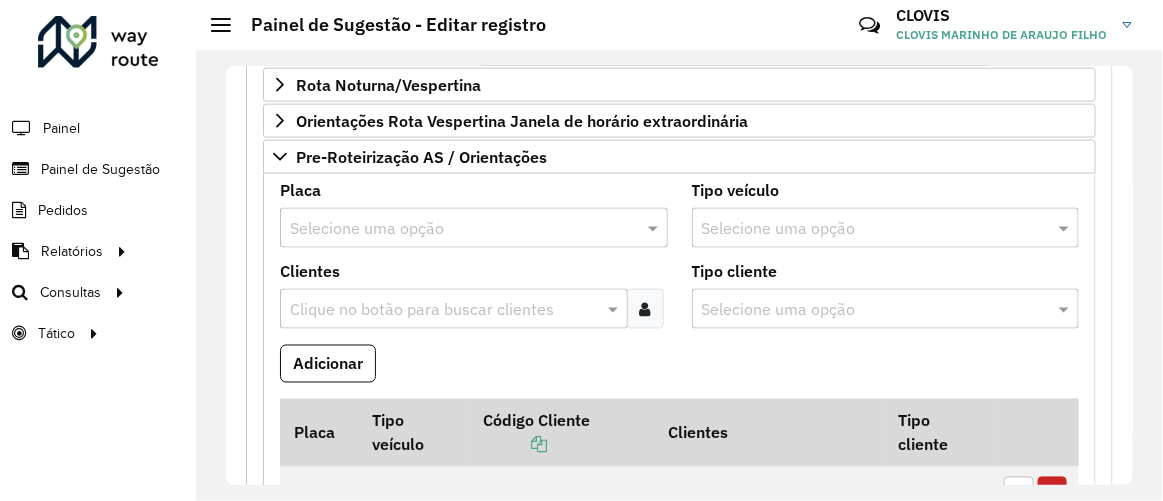 click on "Selecione uma opção" at bounding box center (474, 228) 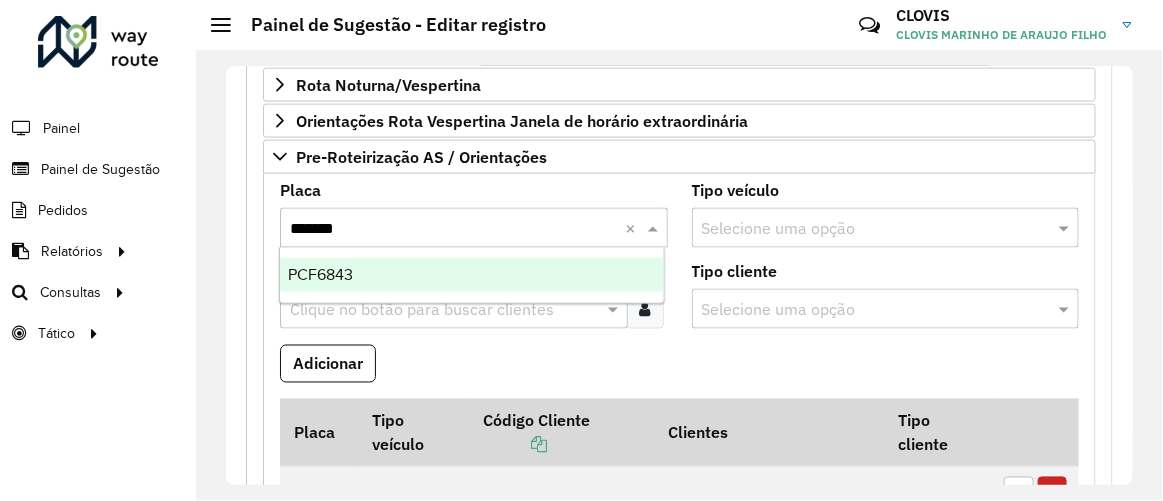 type 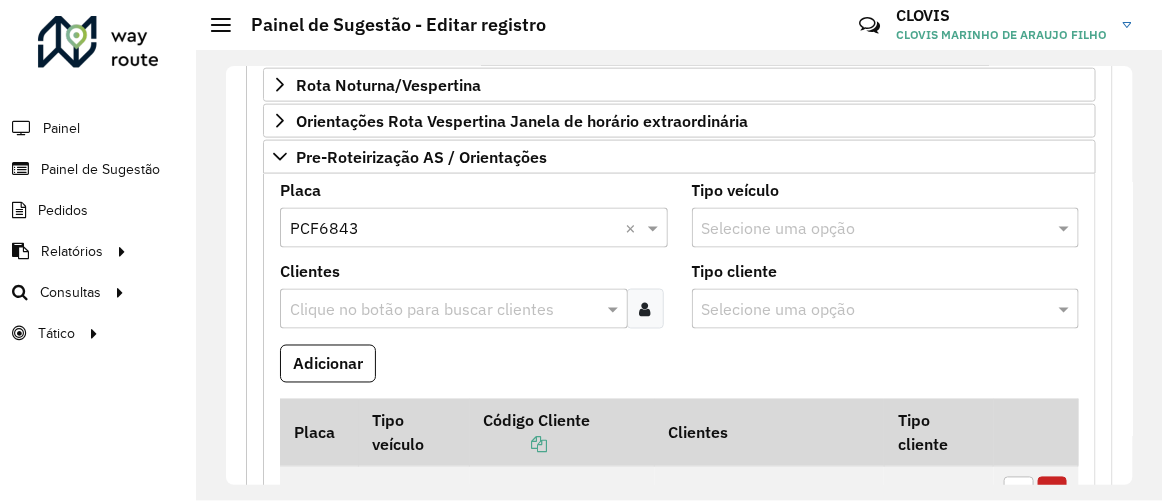 click at bounding box center (444, 310) 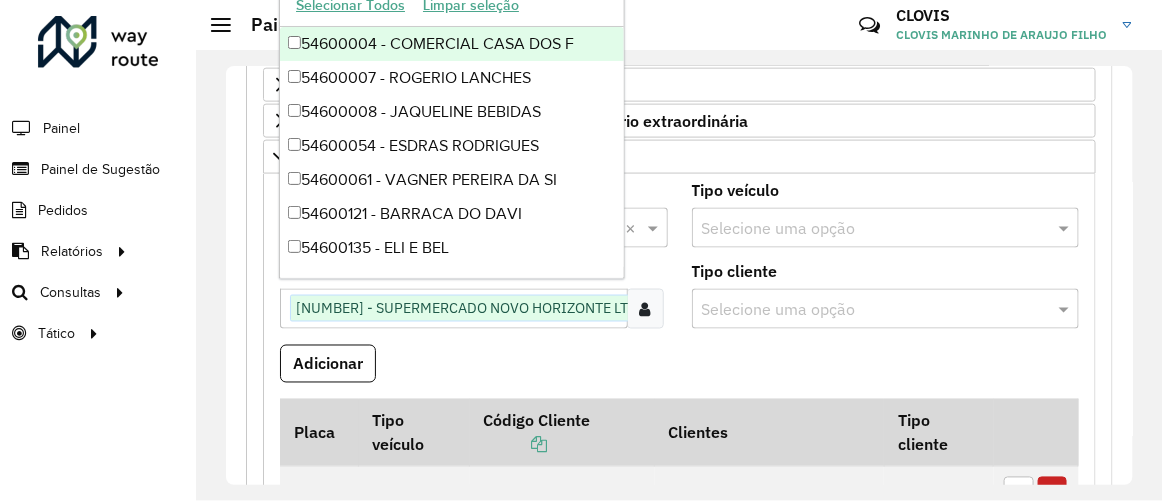 scroll, scrollTop: 0, scrollLeft: 46, axis: horizontal 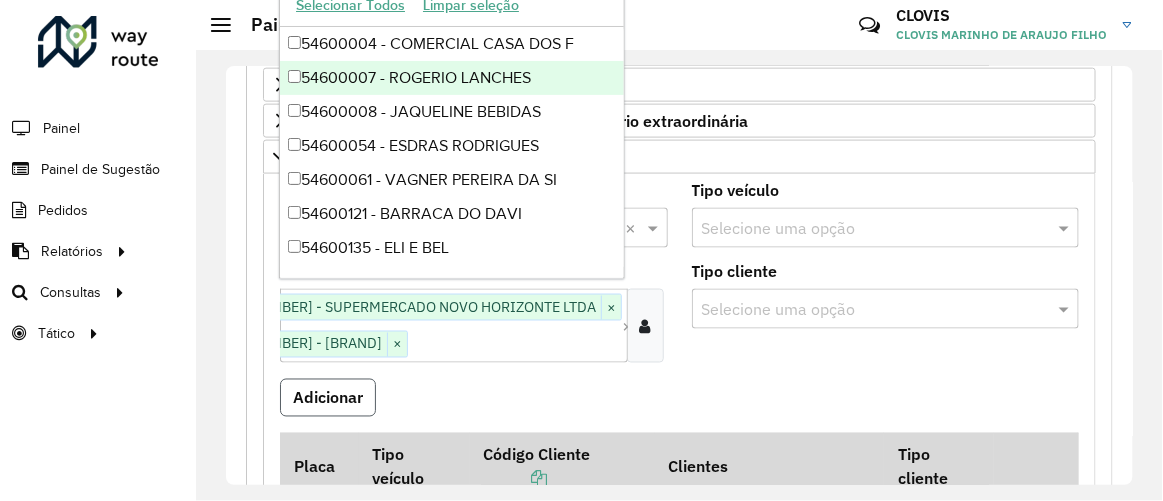 click on "Adicionar" at bounding box center [328, 398] 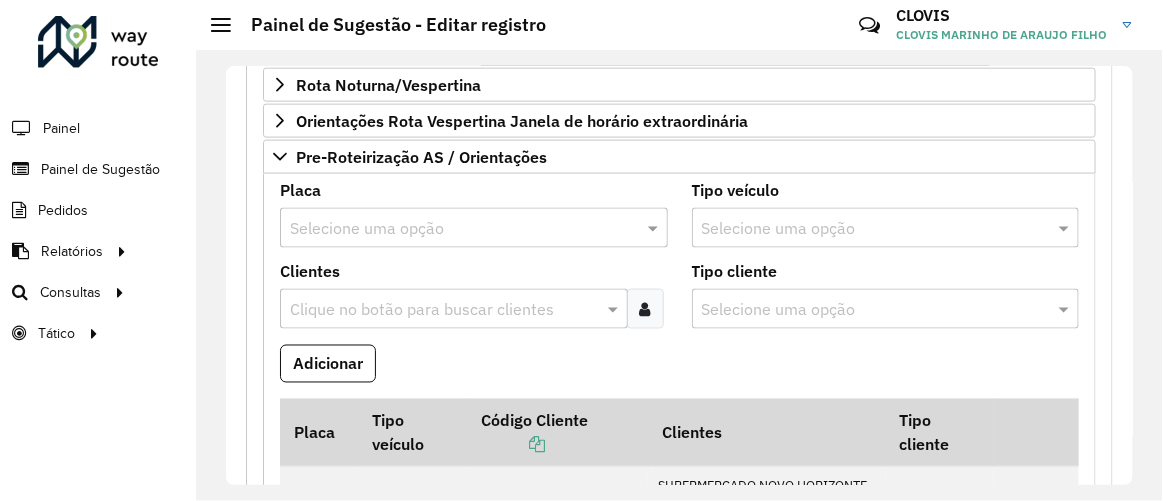 scroll, scrollTop: 0, scrollLeft: 0, axis: both 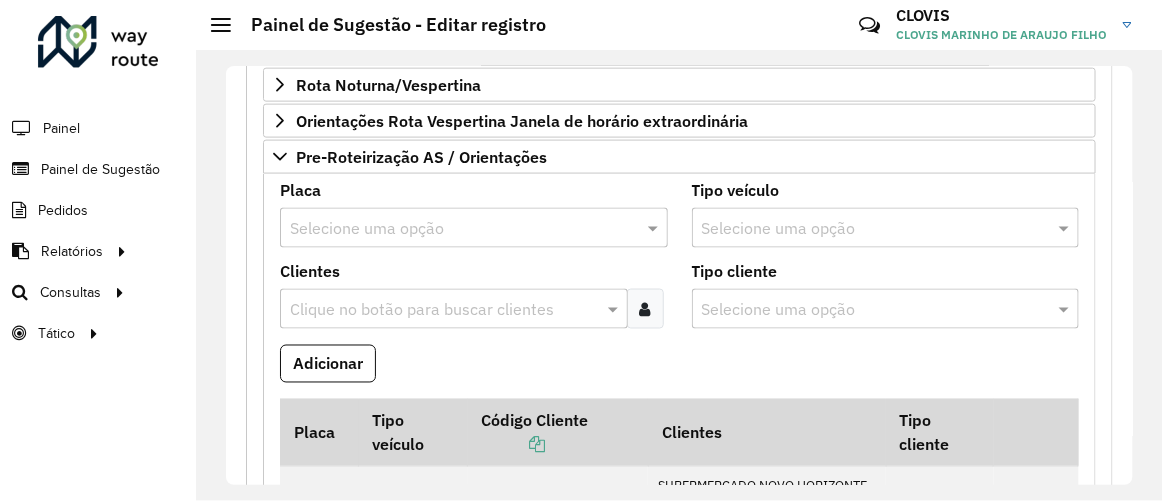 paste on "*****" 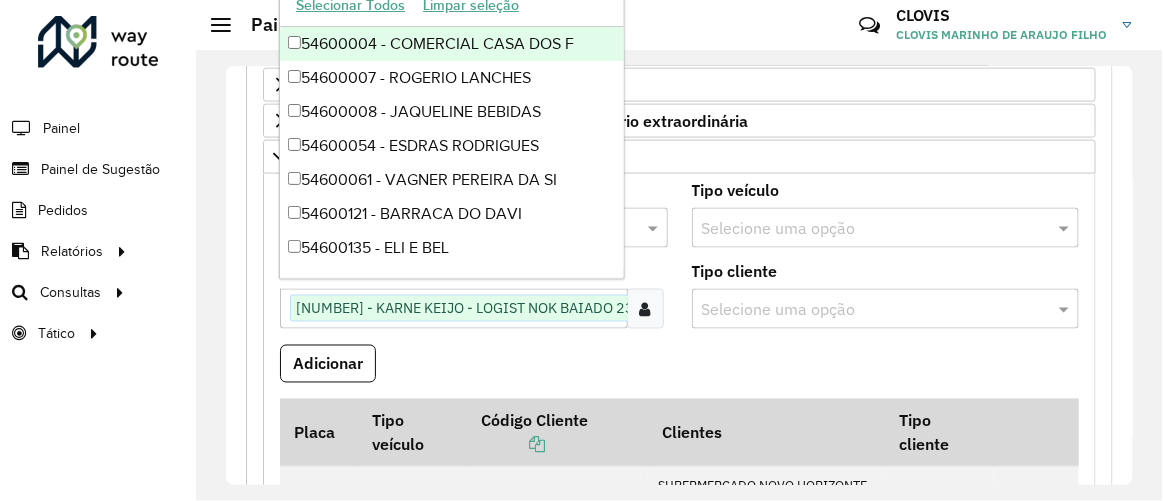 click on "Adicionar" at bounding box center [679, 372] 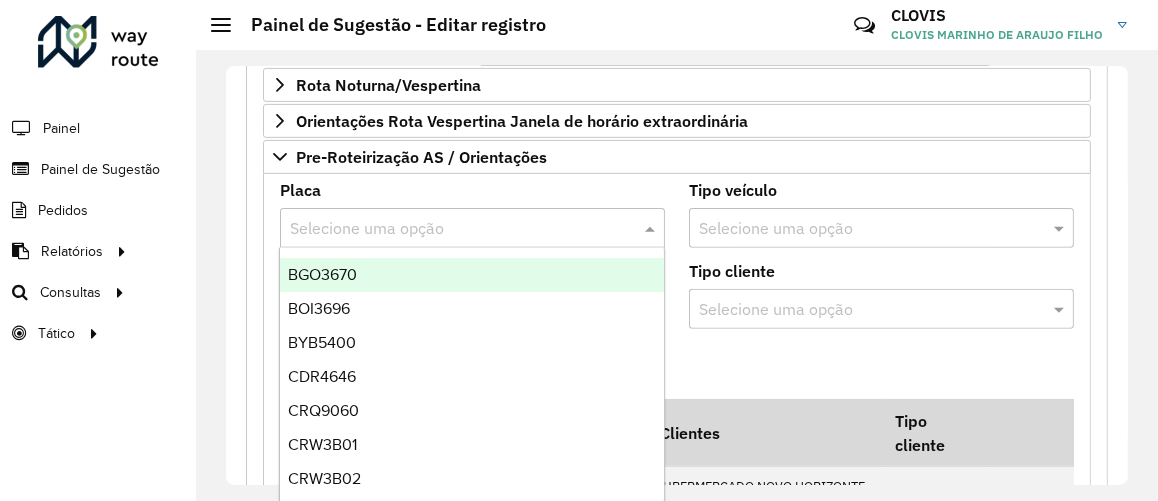 click at bounding box center (452, 229) 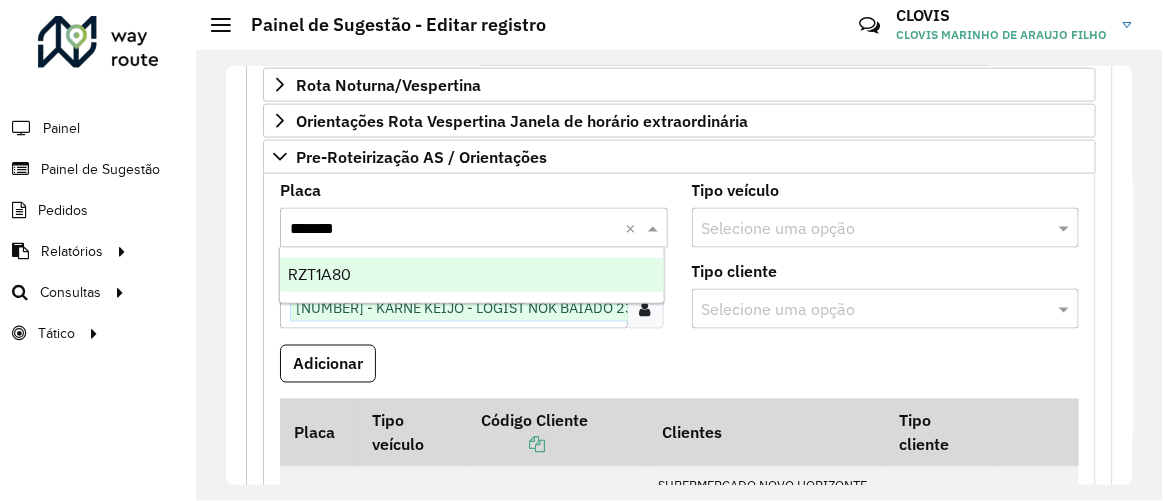 click on "*******" at bounding box center [454, 229] 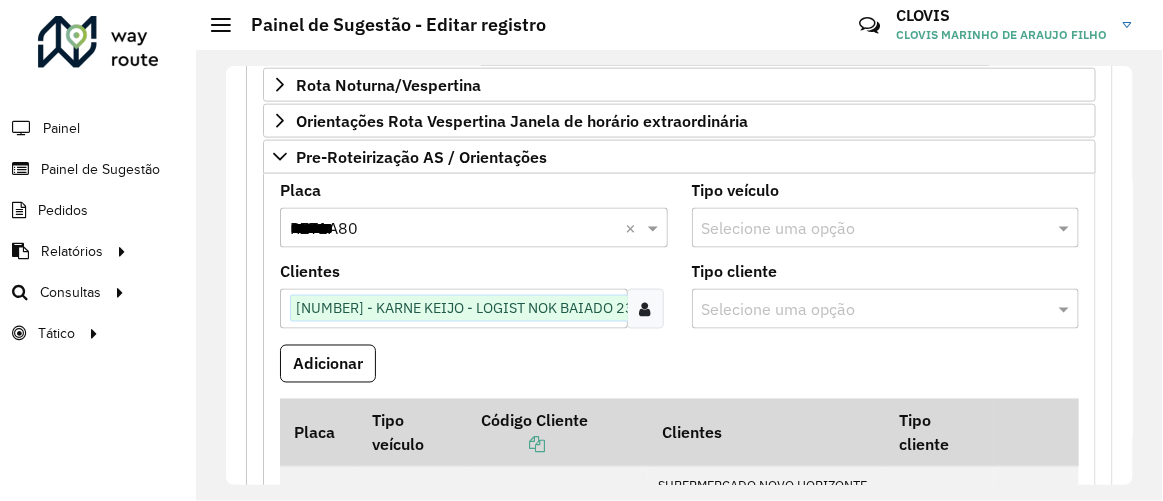 type 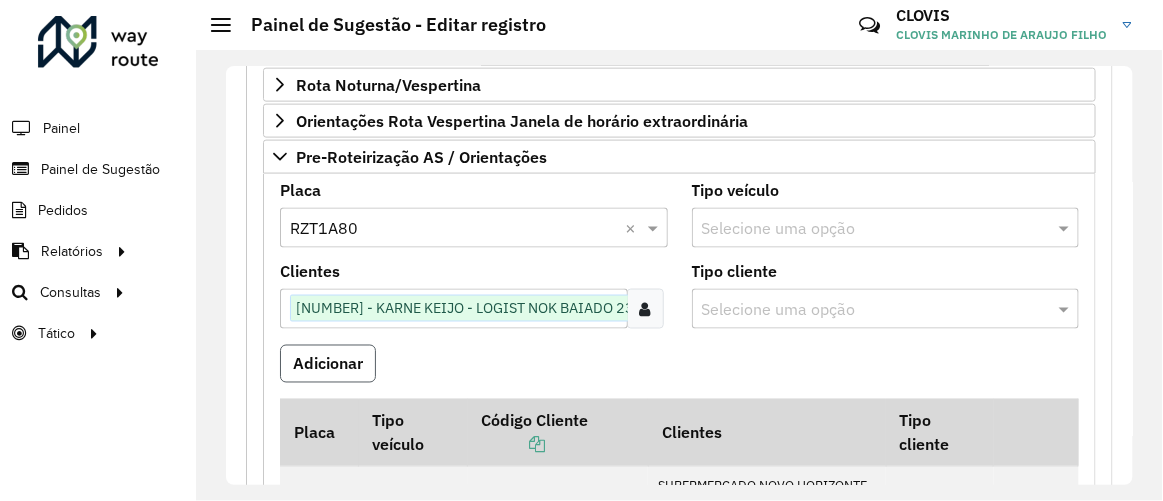 click on "Adicionar" at bounding box center [328, 364] 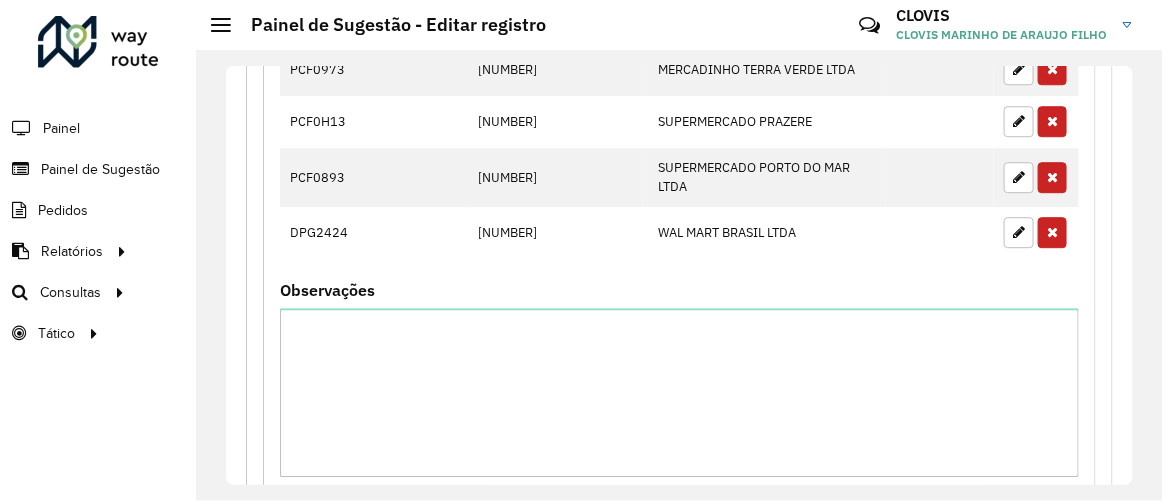 scroll, scrollTop: 1489, scrollLeft: 0, axis: vertical 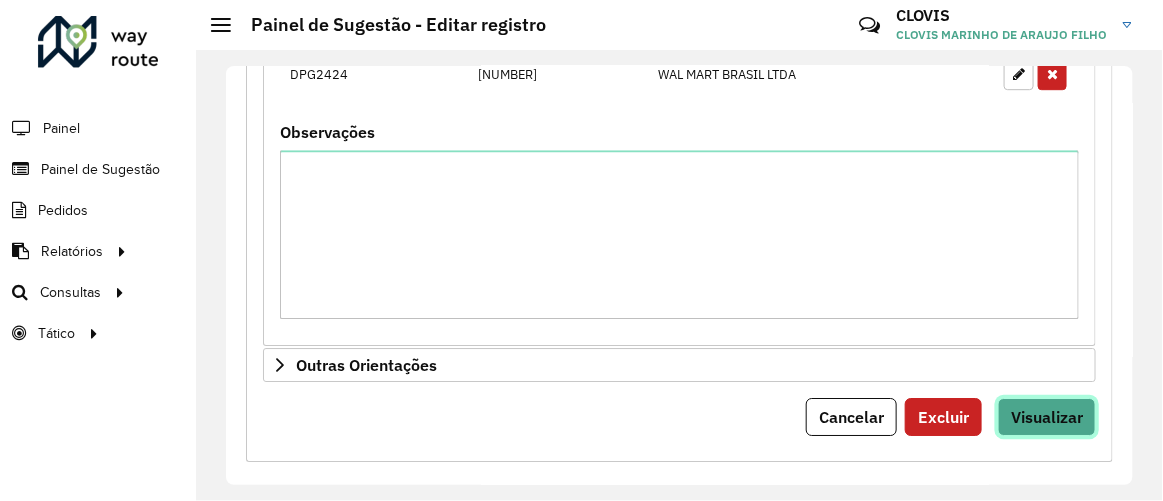 click on "Visualizar" at bounding box center (1047, 417) 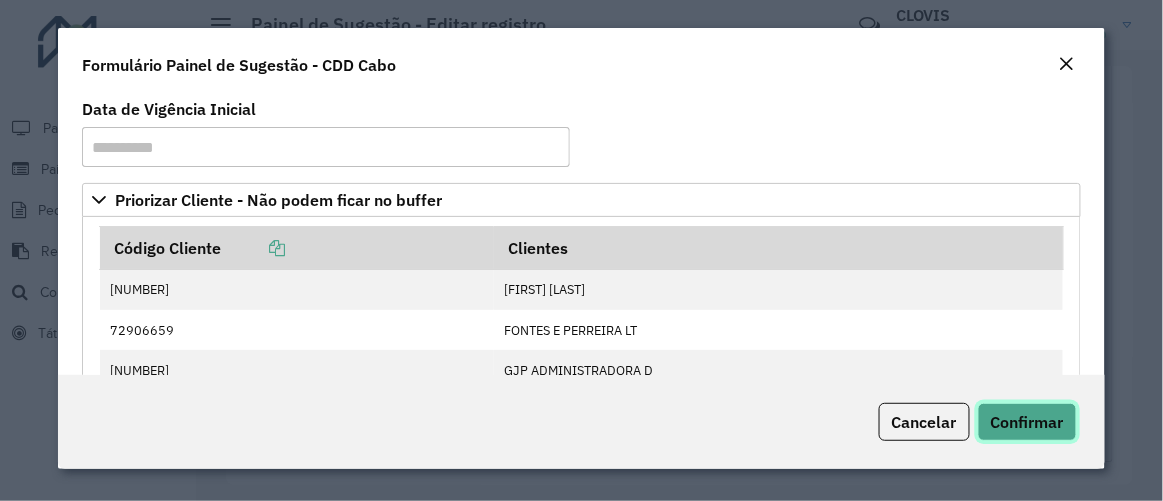 click on "Confirmar" 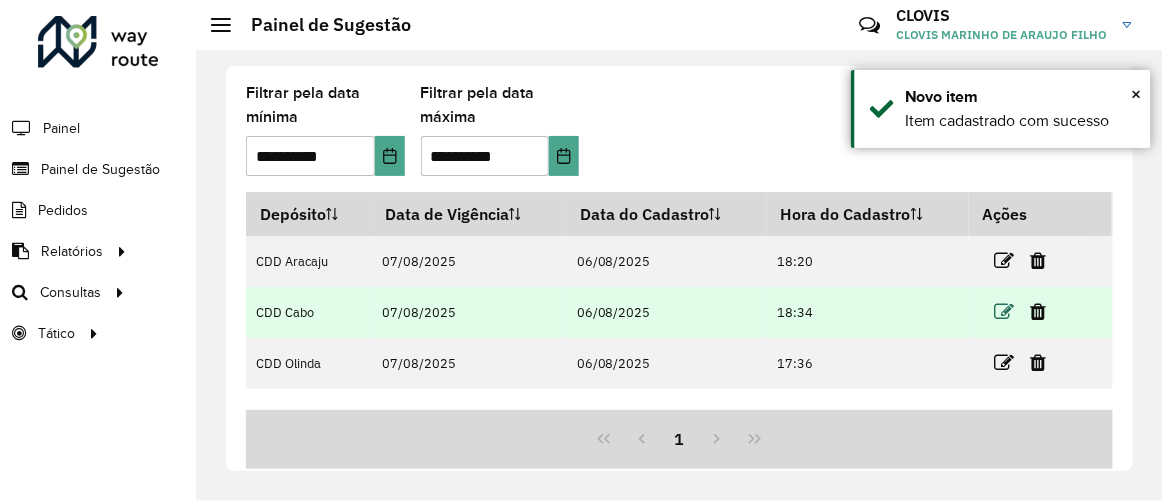 click at bounding box center (1005, 312) 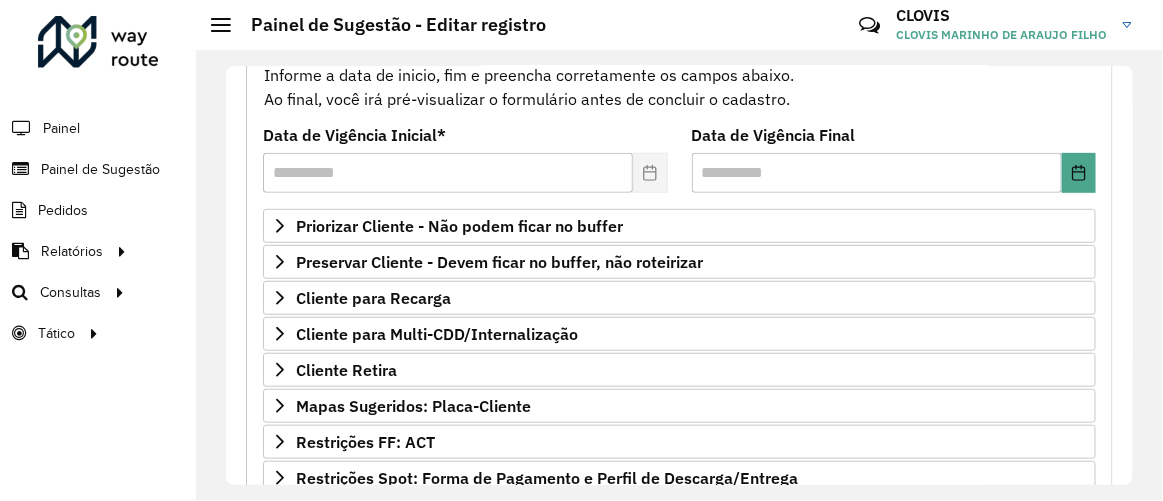 scroll, scrollTop: 483, scrollLeft: 0, axis: vertical 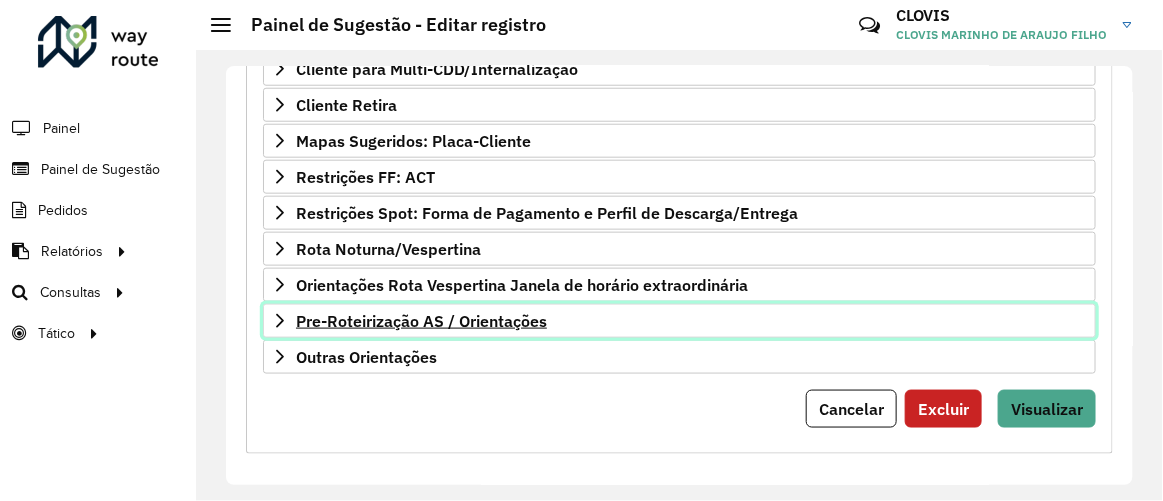 click on "Pre-Roteirização AS / Orientações" at bounding box center (421, 321) 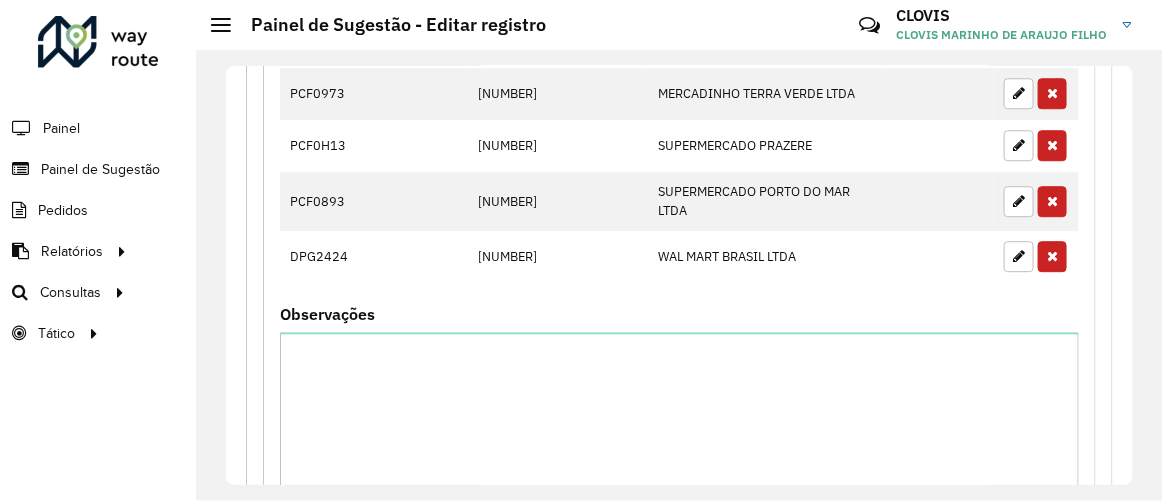 scroll, scrollTop: 1464, scrollLeft: 0, axis: vertical 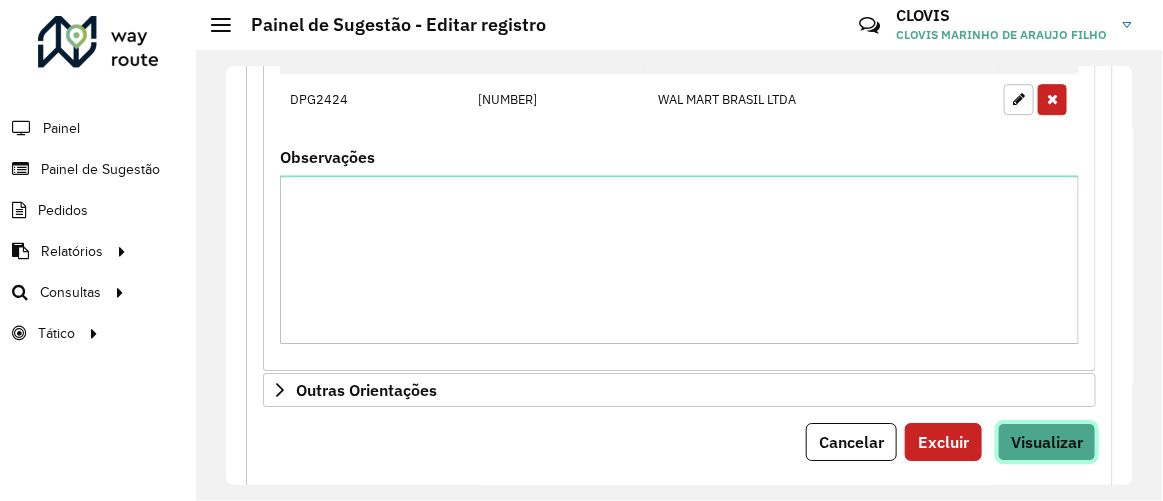 click on "Visualizar" at bounding box center [1047, 442] 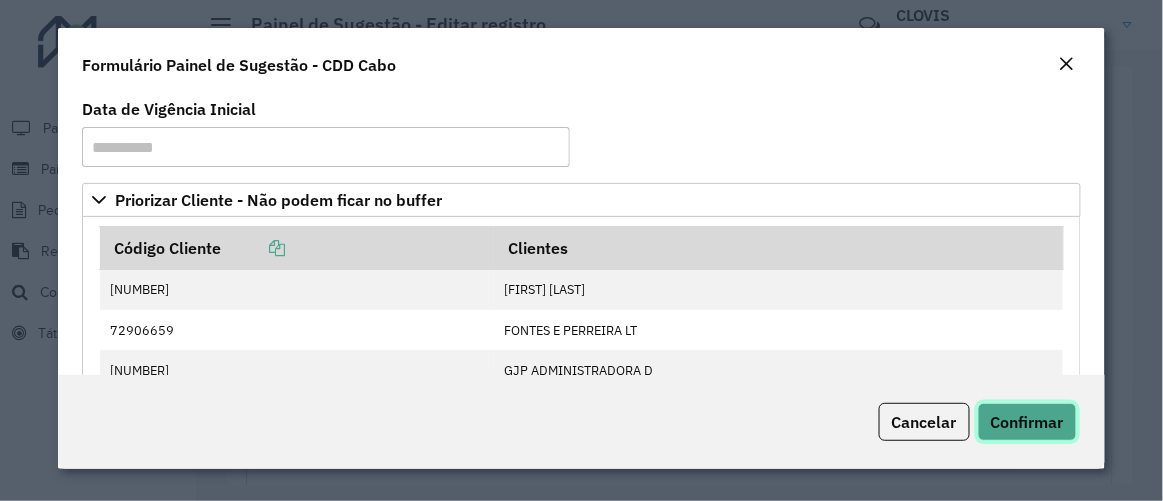 click on "Confirmar" 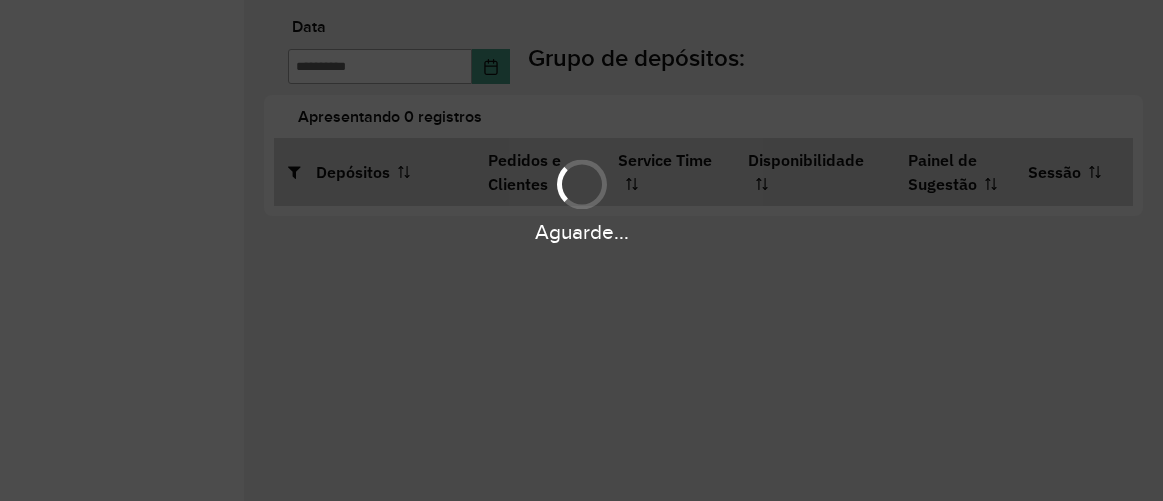 scroll, scrollTop: 0, scrollLeft: 0, axis: both 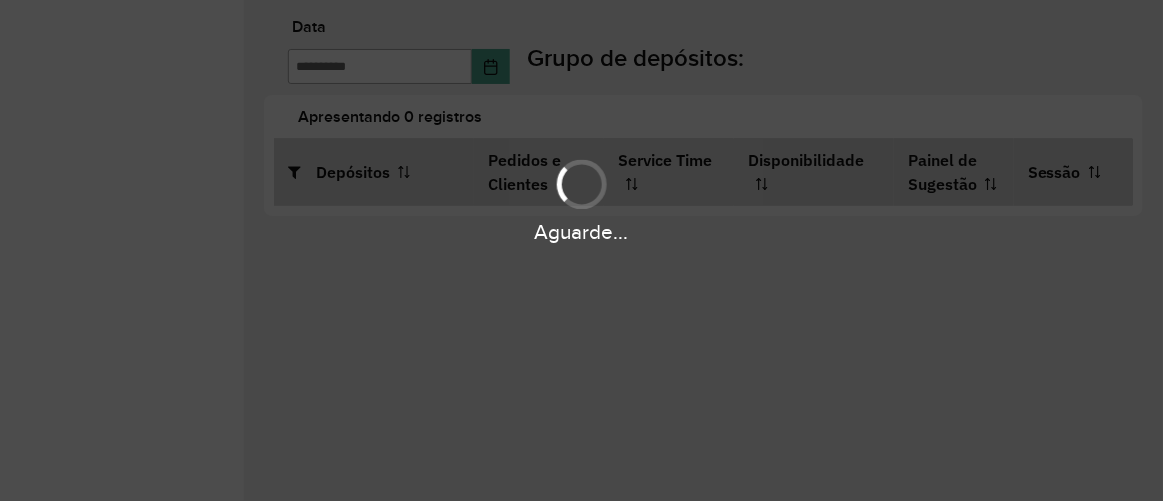 type on "**********" 